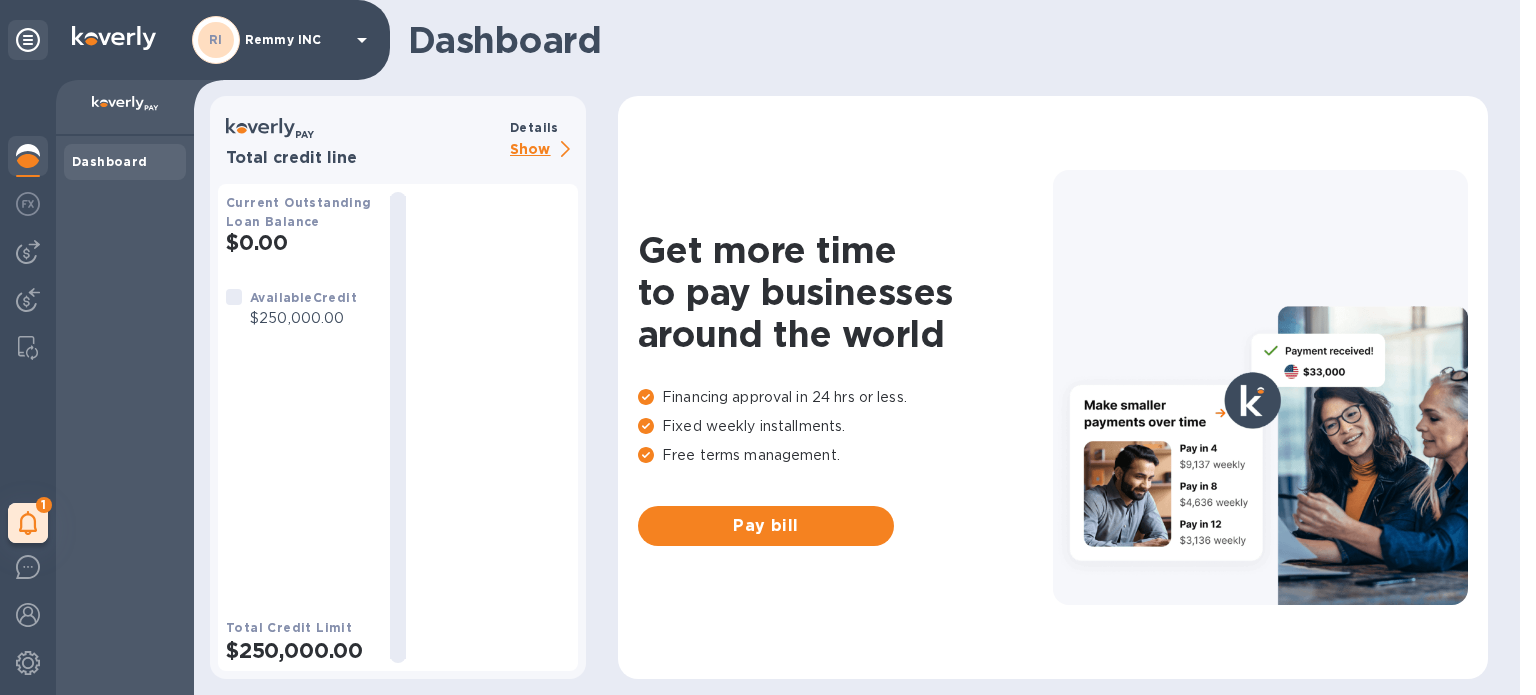scroll, scrollTop: 0, scrollLeft: 0, axis: both 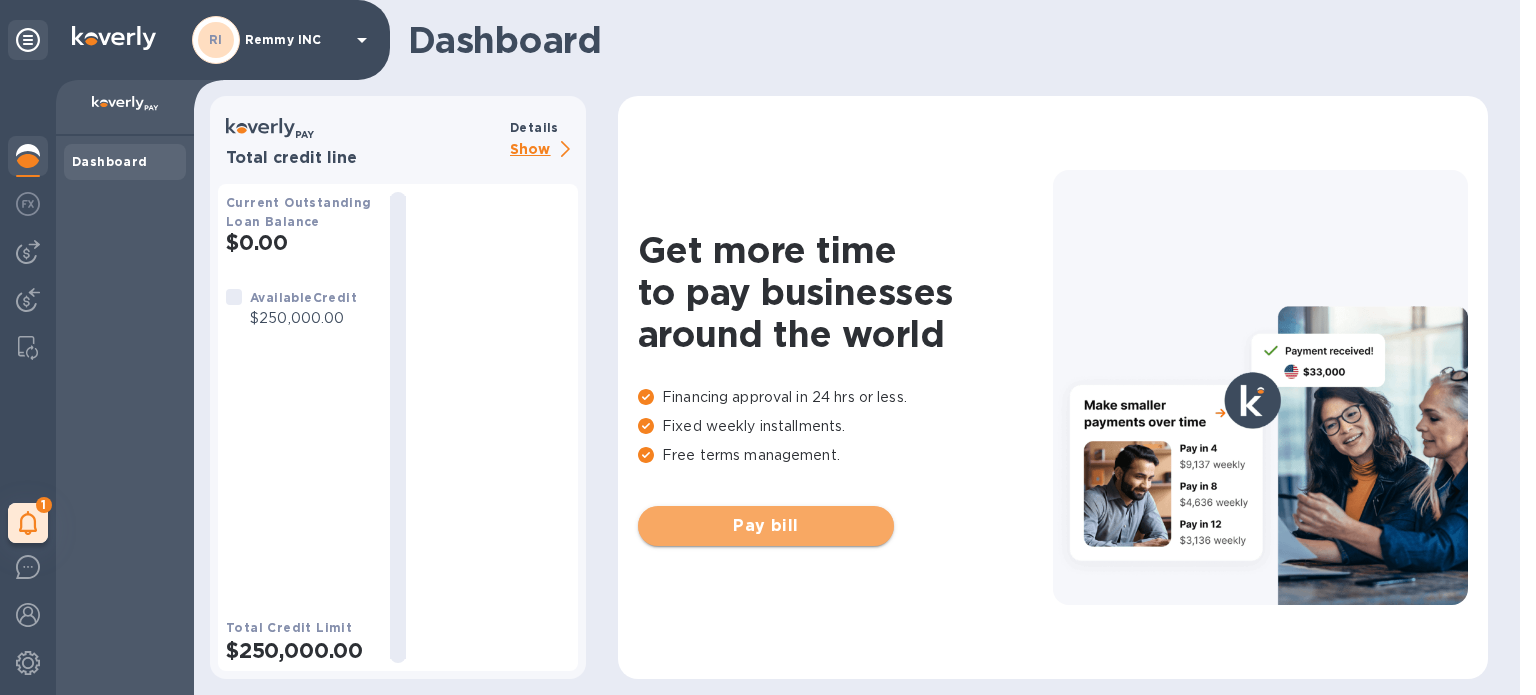 click on "Pay bill" at bounding box center [766, 526] 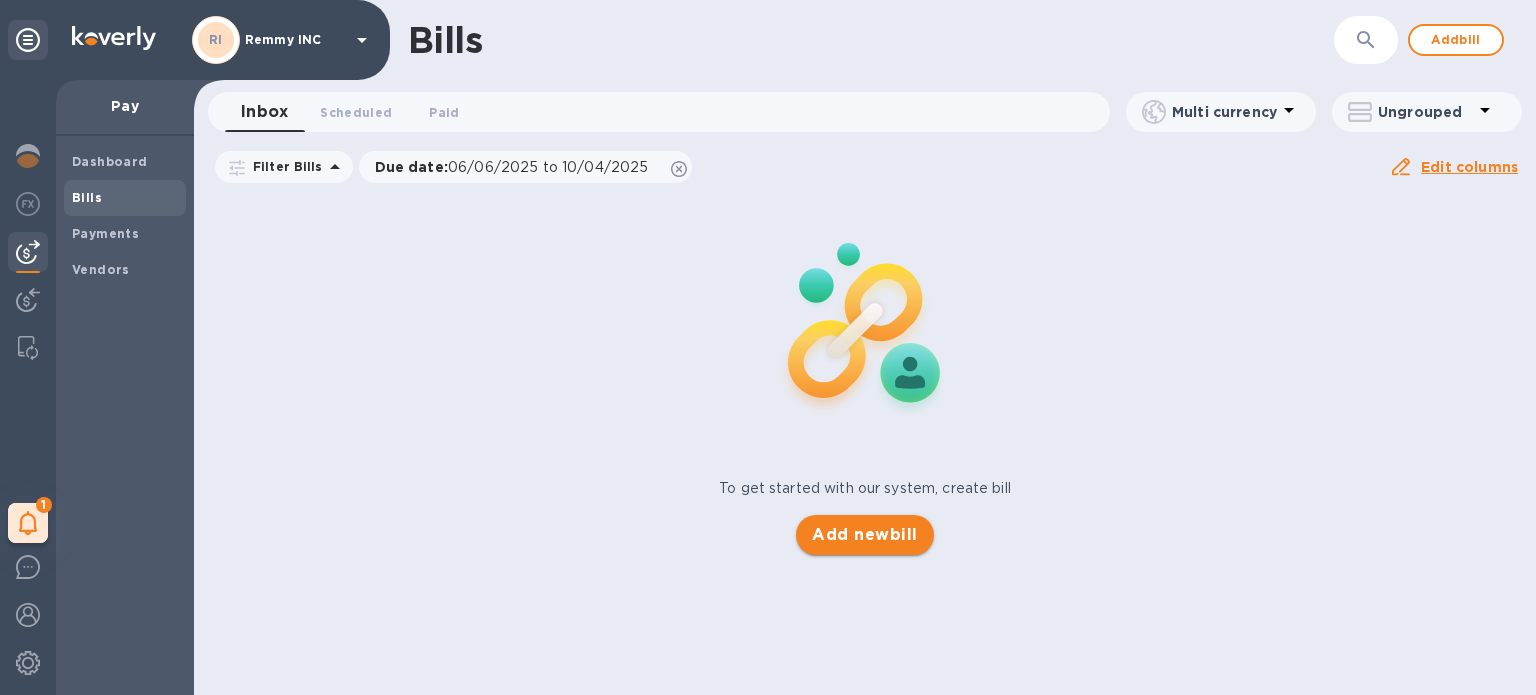click on "Add new   bill" at bounding box center [864, 535] 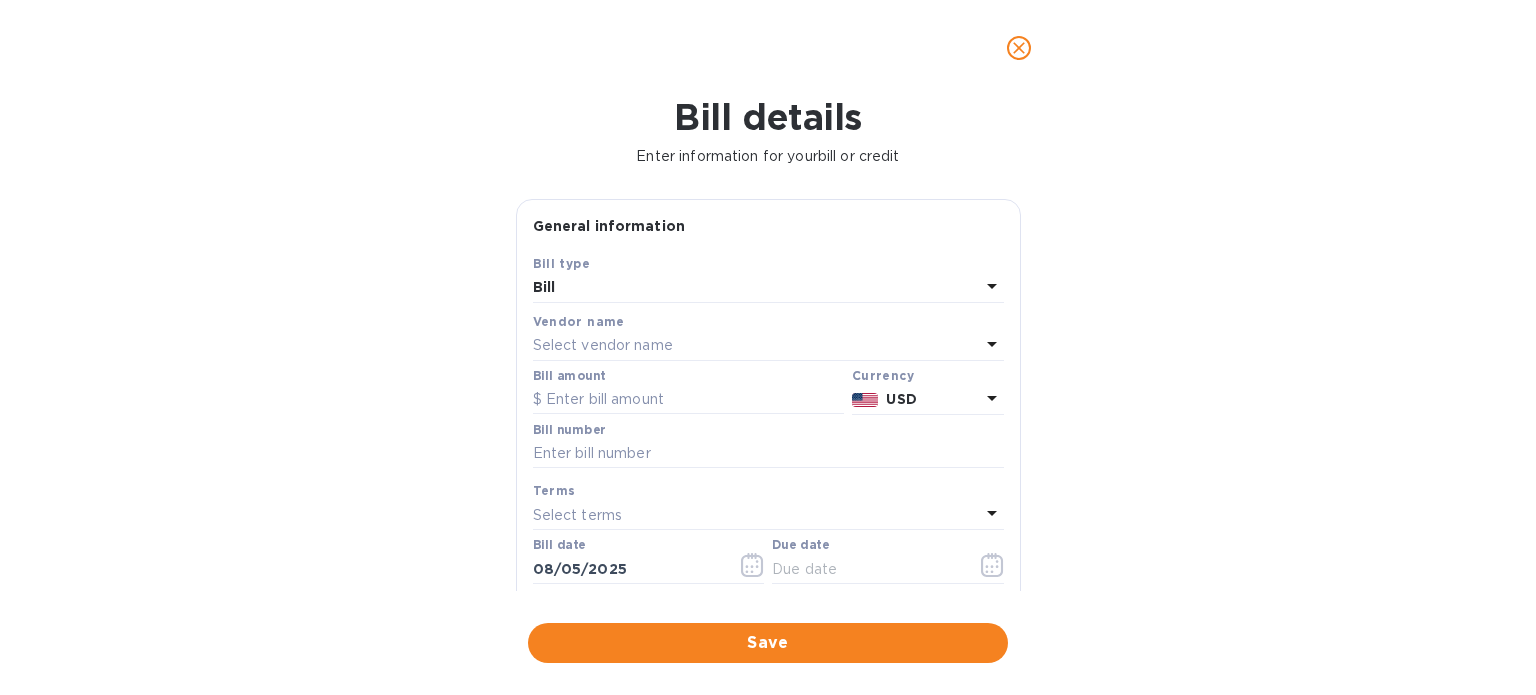 click on "Select vendor name" at bounding box center (603, 345) 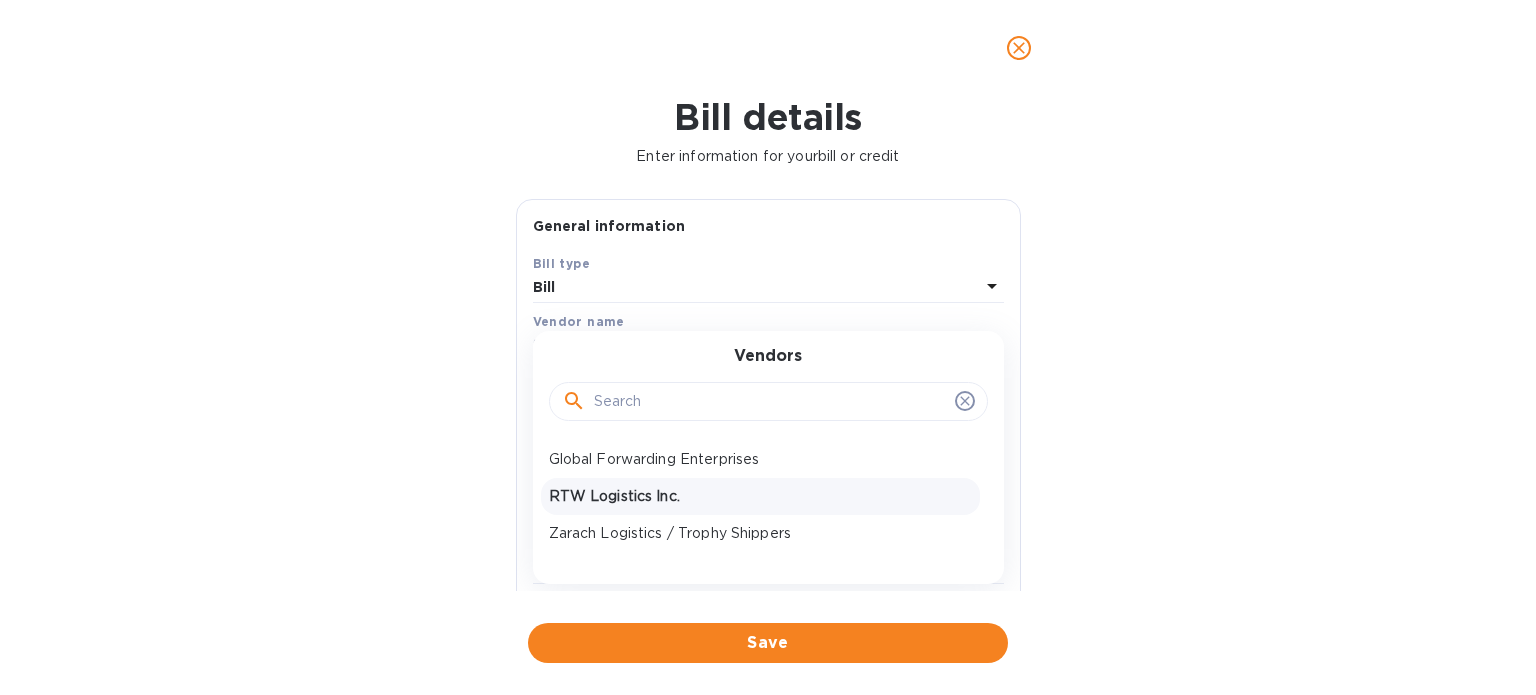 click on "RTW Logistics Inc." at bounding box center (760, 496) 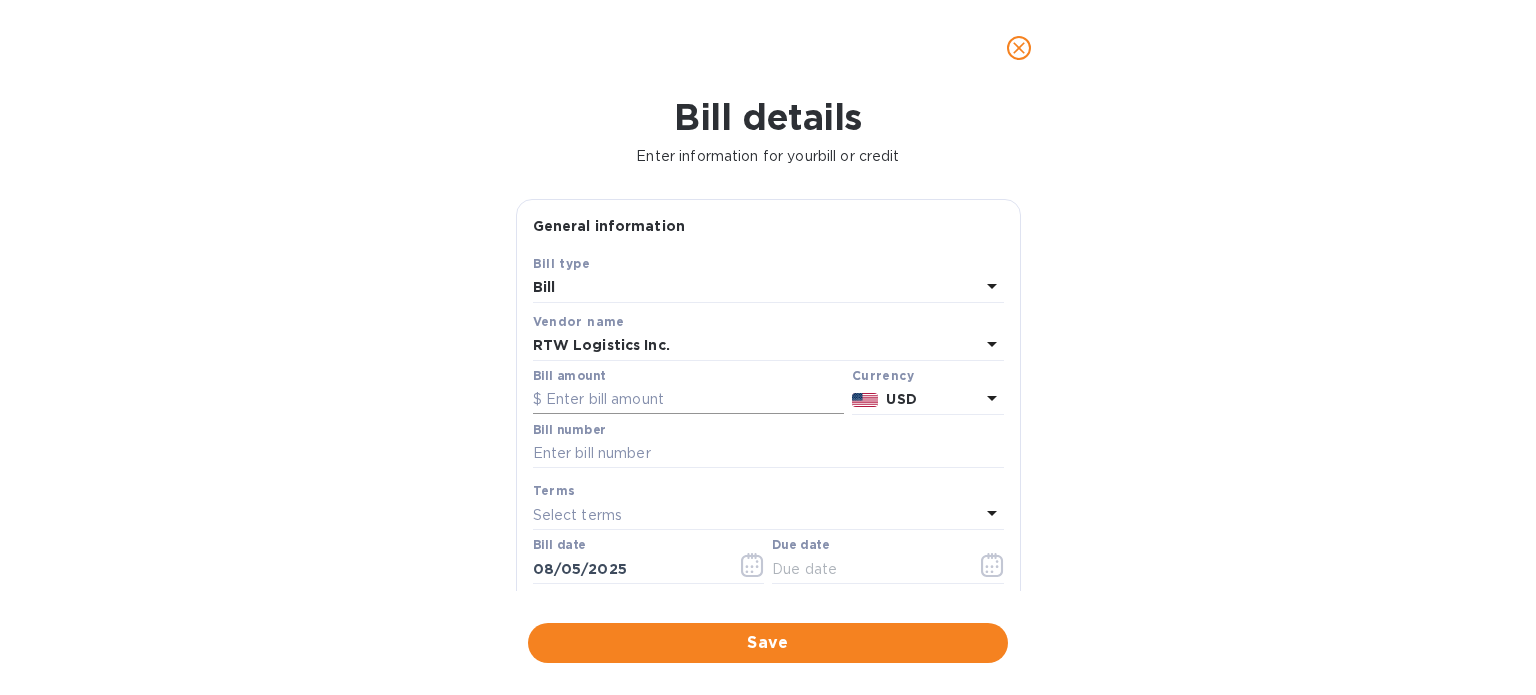 click at bounding box center (688, 400) 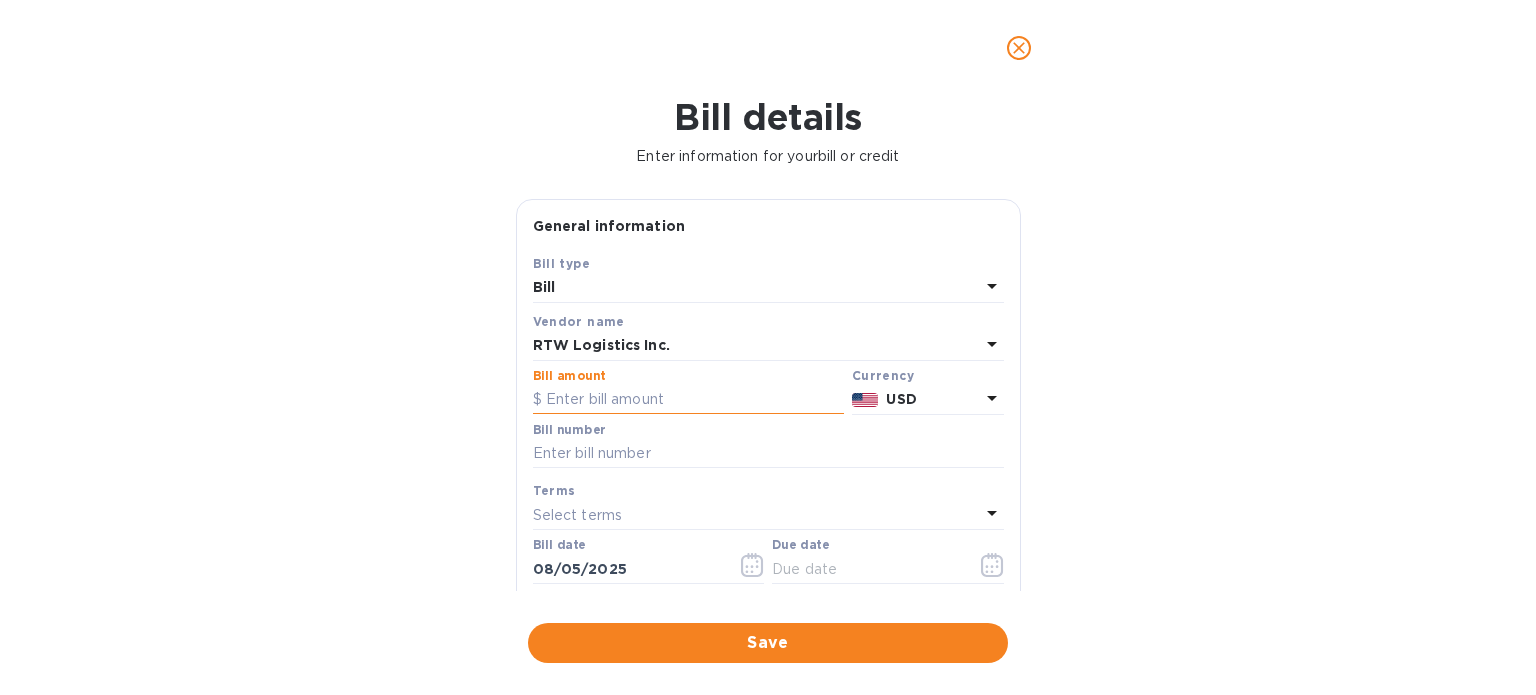 paste on "20,586.68" 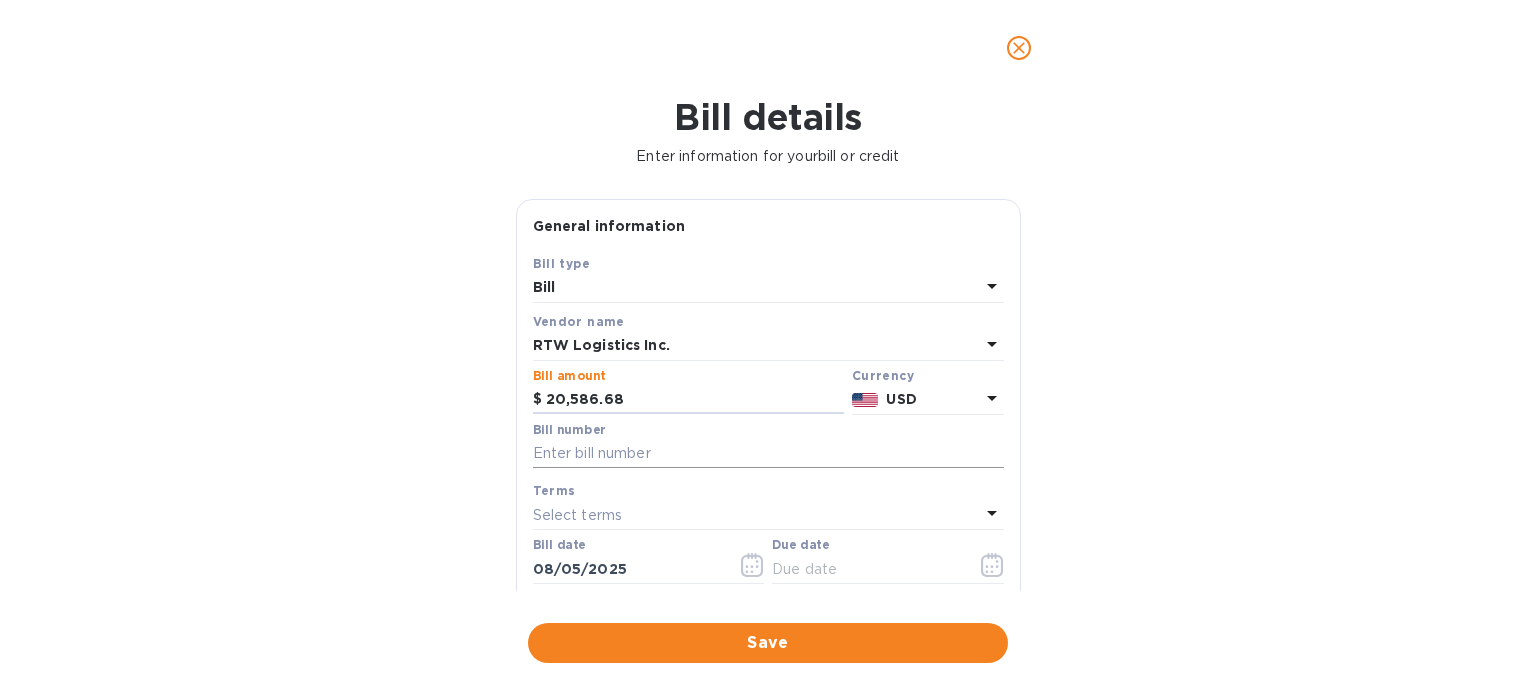 type on "20,586.68" 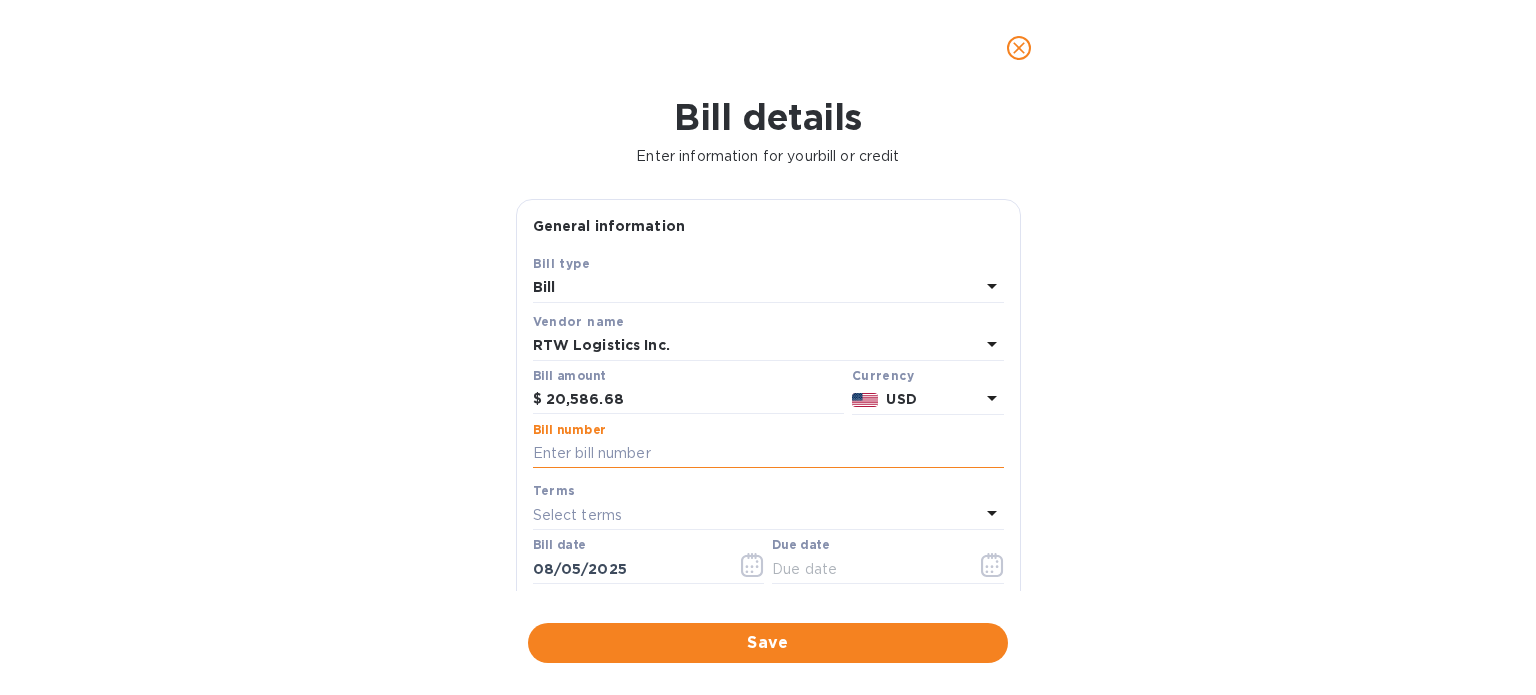 click at bounding box center [768, 454] 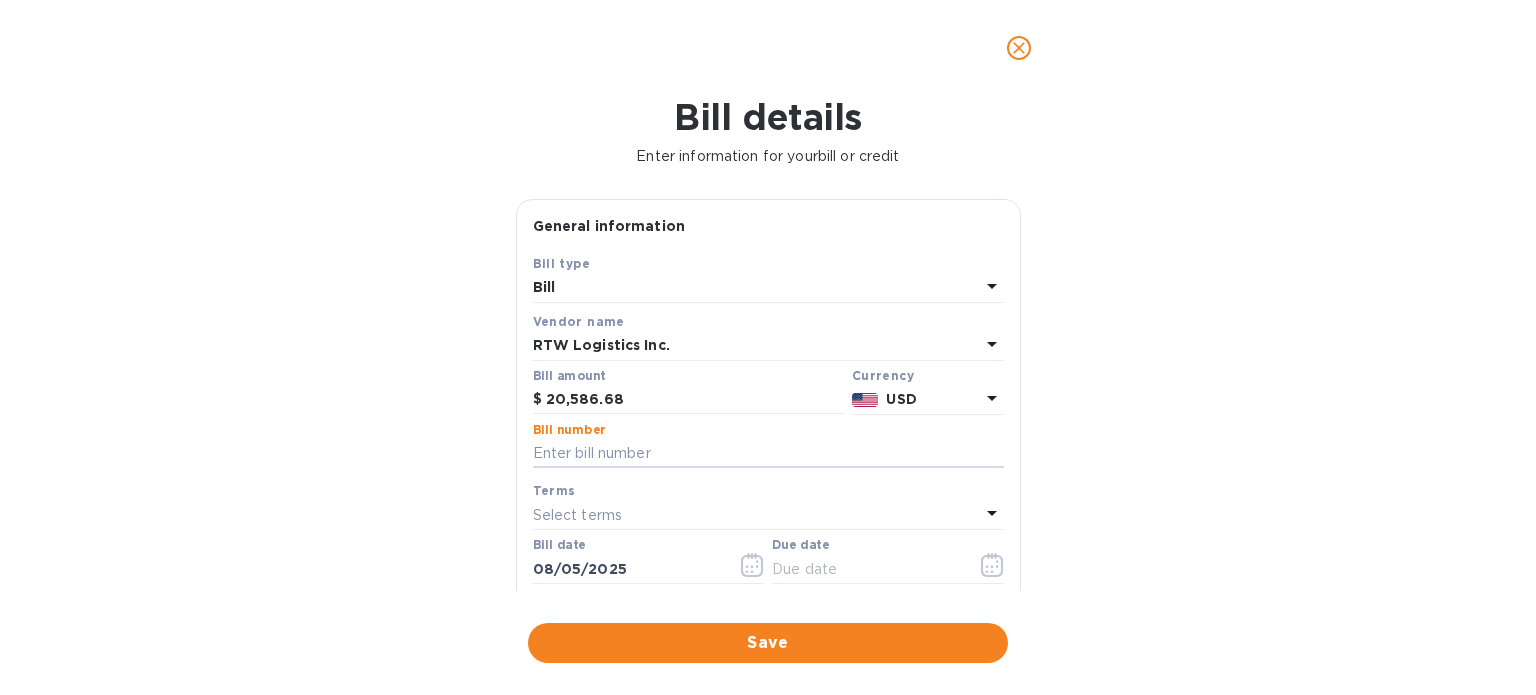 type on "TBA" 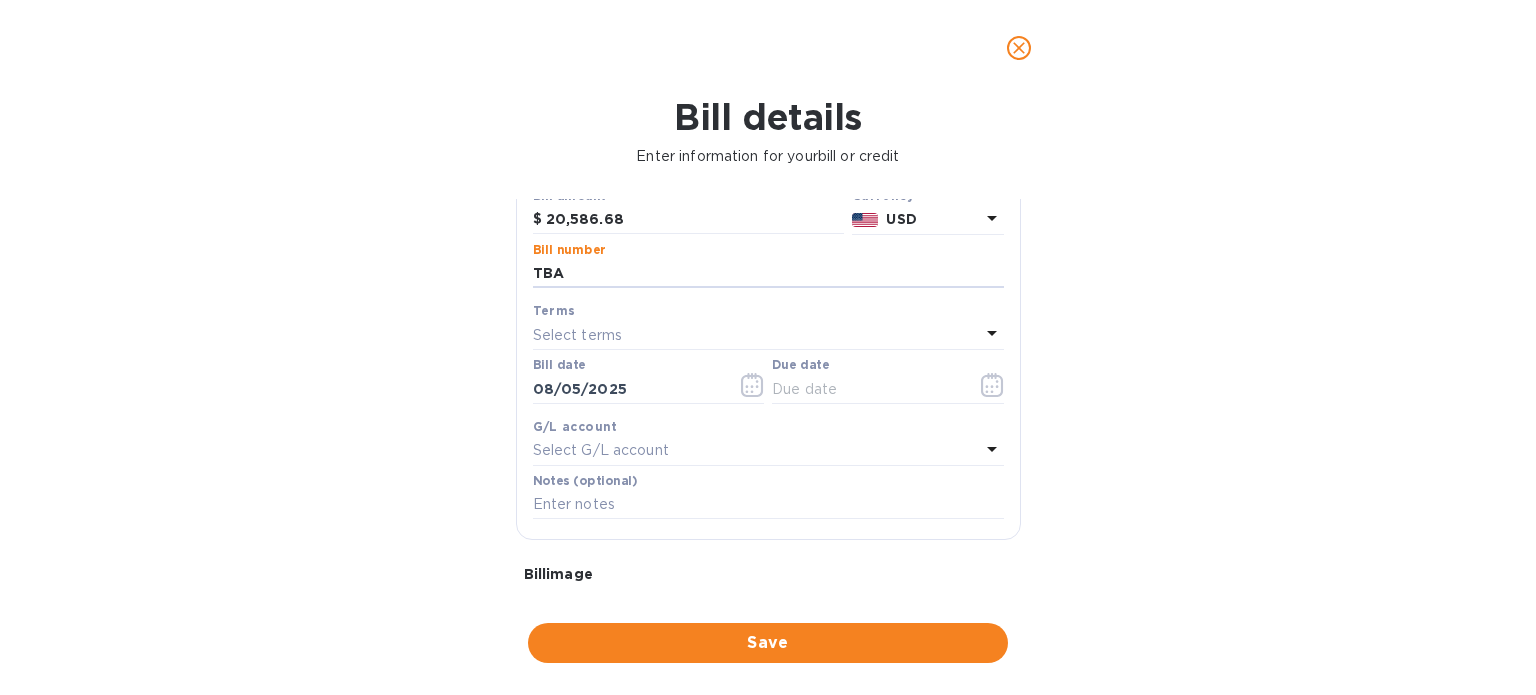 scroll, scrollTop: 200, scrollLeft: 0, axis: vertical 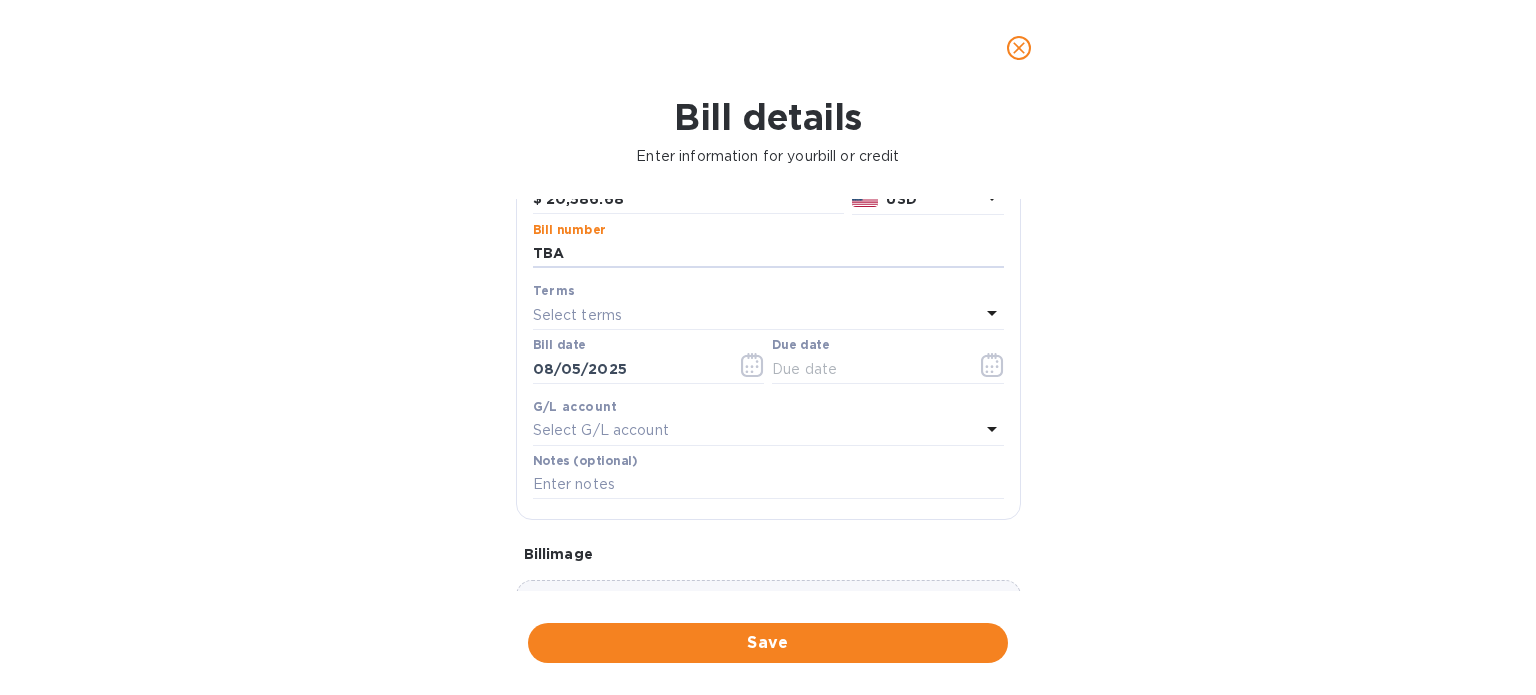 click on "Select terms" at bounding box center [756, 315] 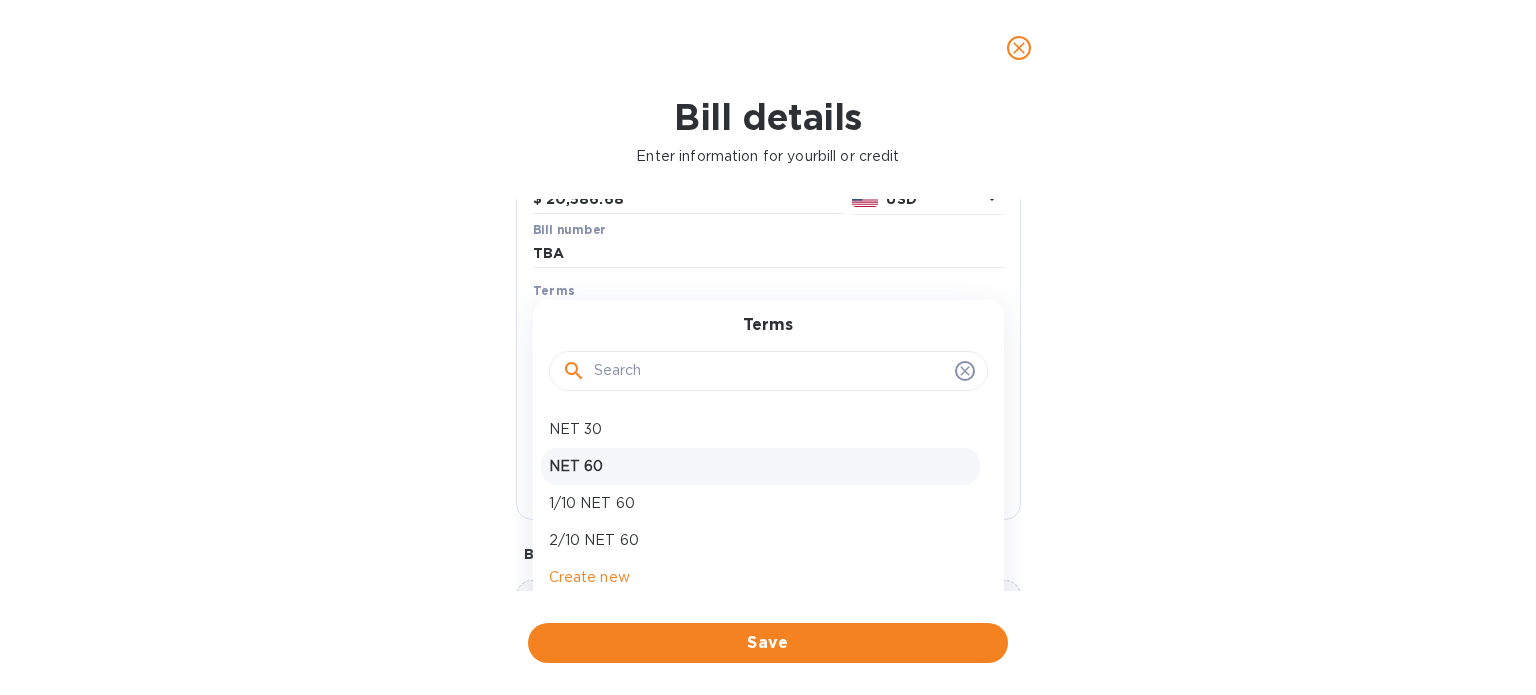 scroll, scrollTop: 300, scrollLeft: 0, axis: vertical 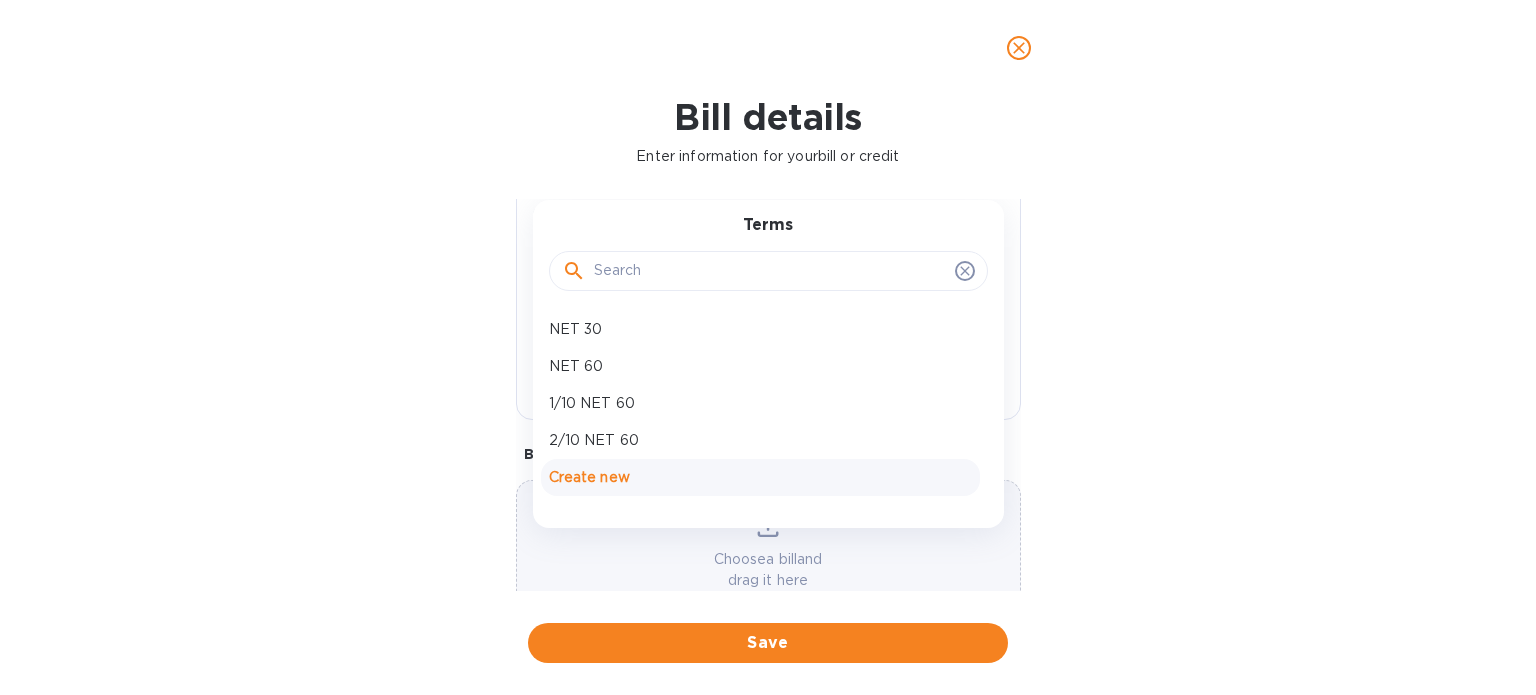 click on "Create new" at bounding box center (760, 477) 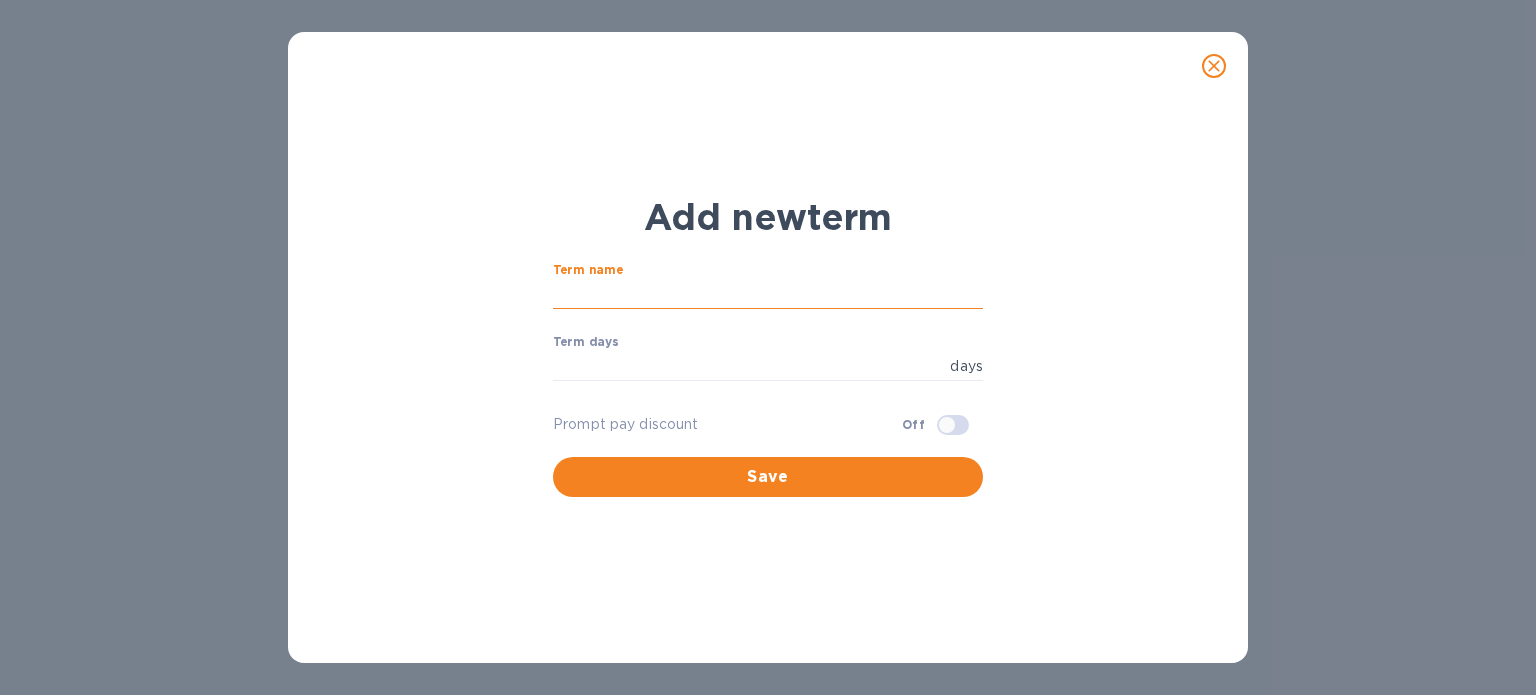 click at bounding box center (768, 294) 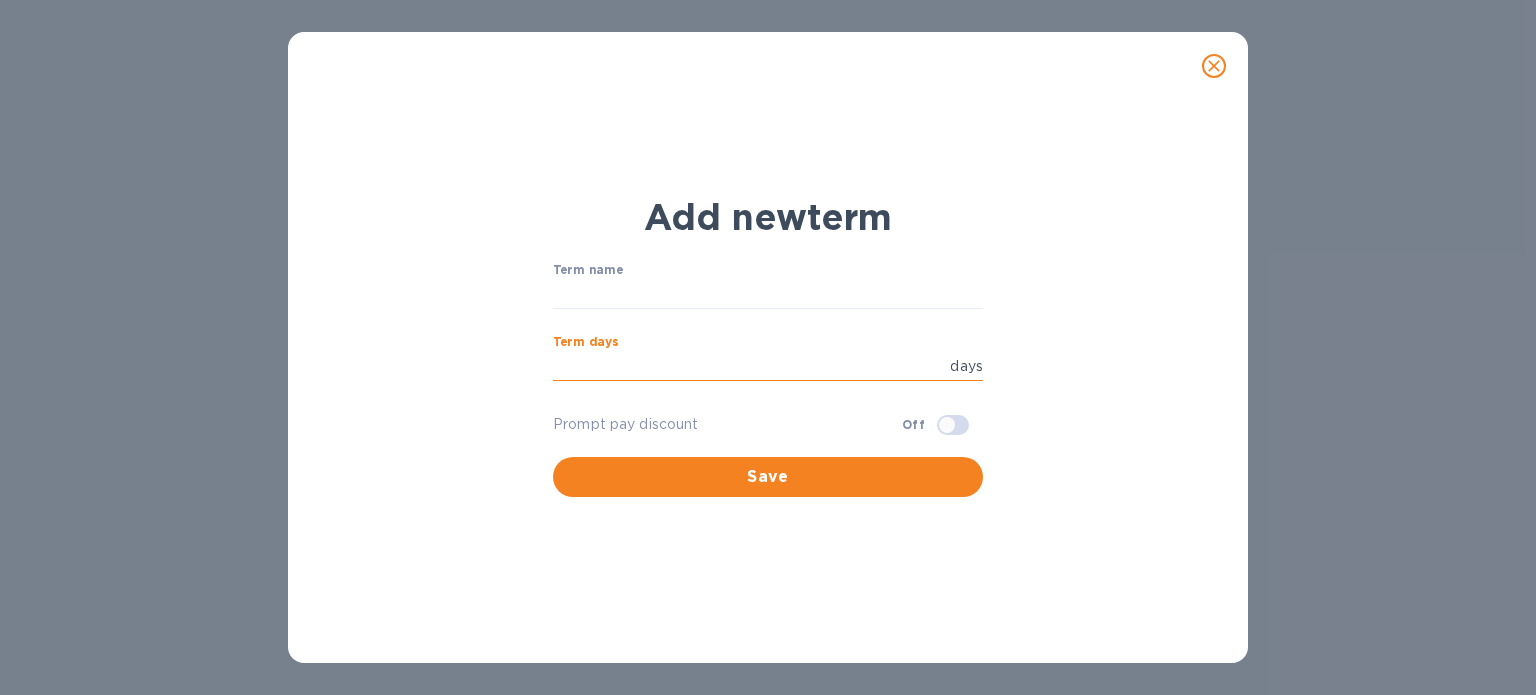 click at bounding box center (747, 366) 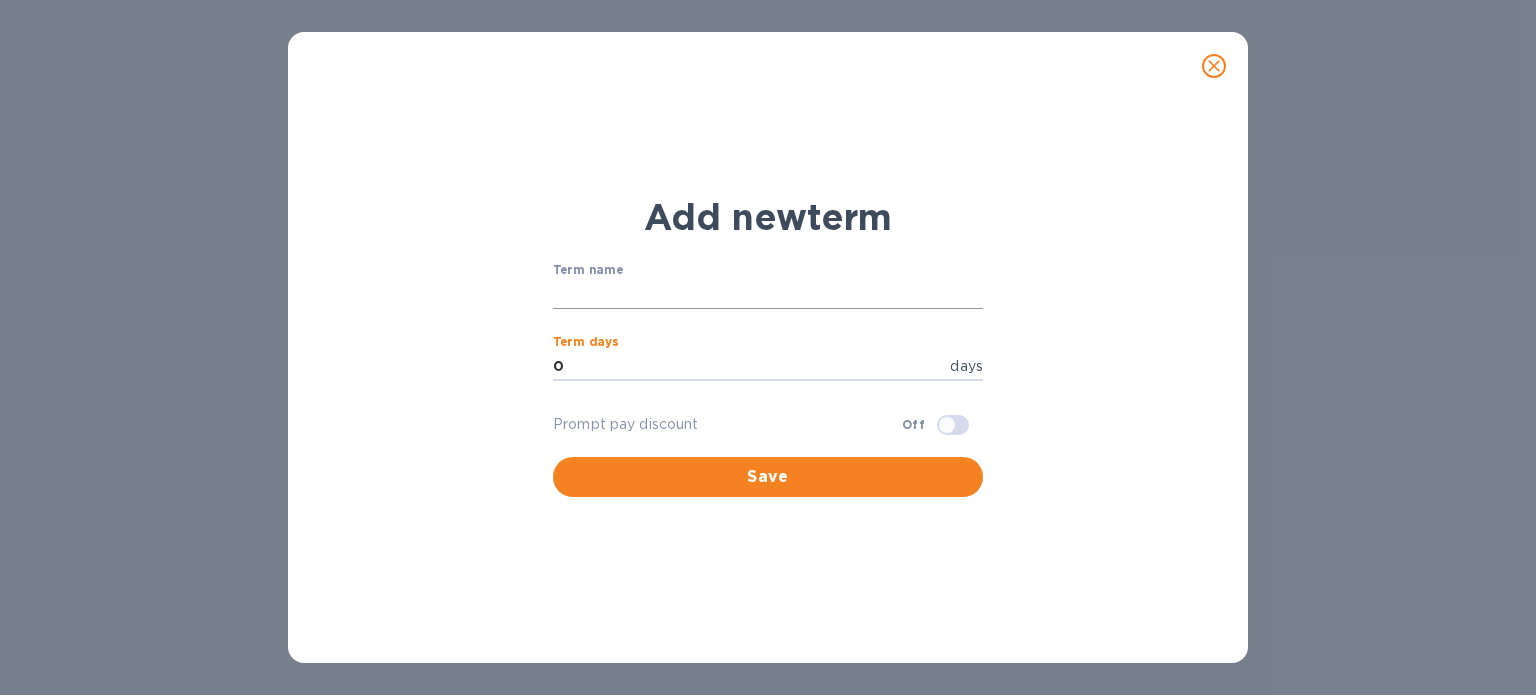 type on "0" 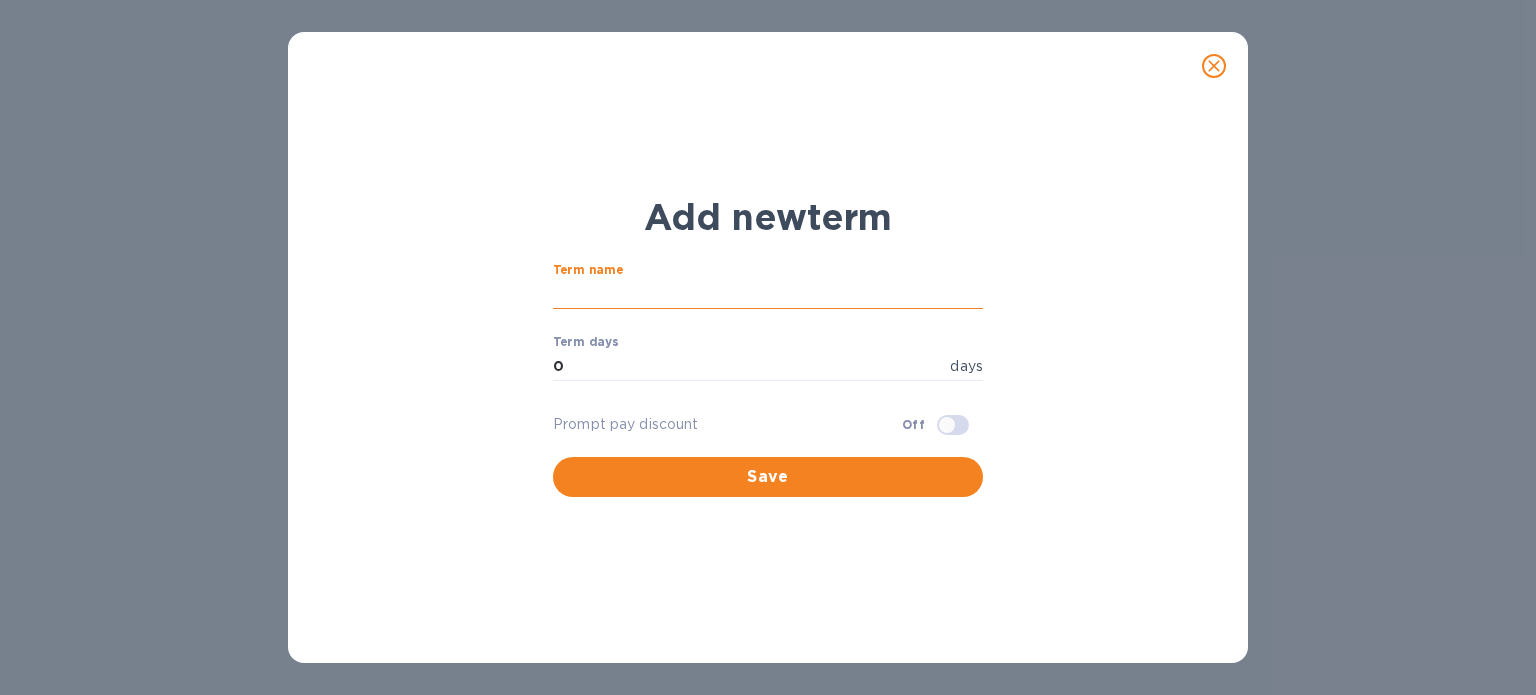click at bounding box center (768, 294) 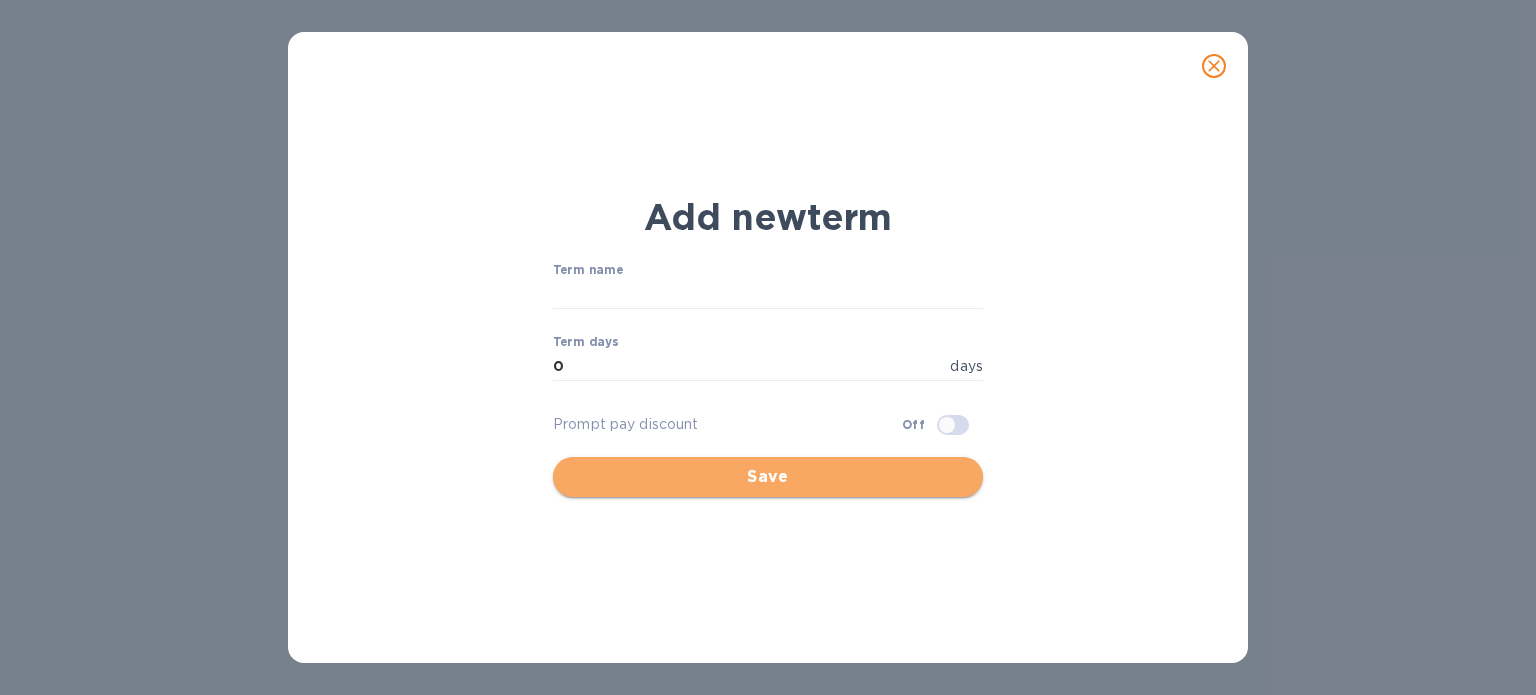 click on "Save" at bounding box center [768, 477] 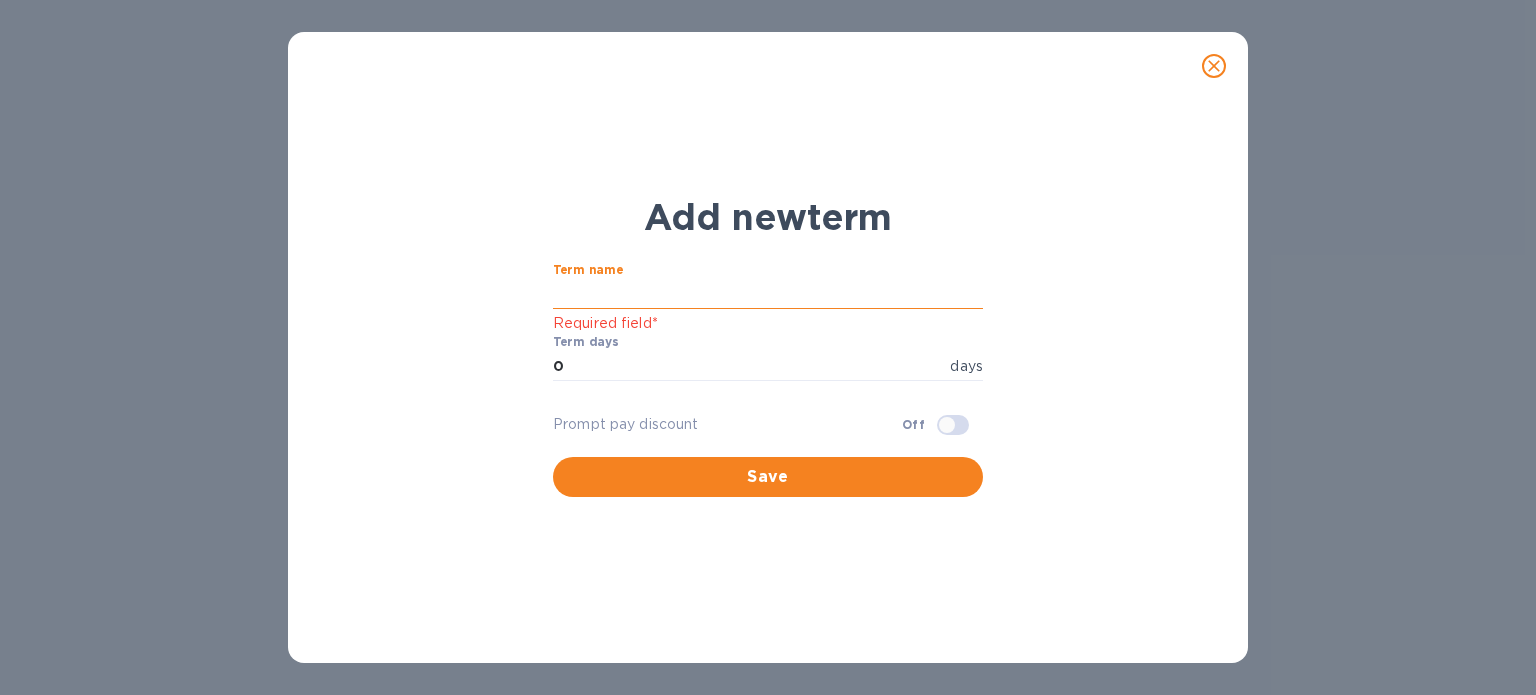 click at bounding box center [768, 294] 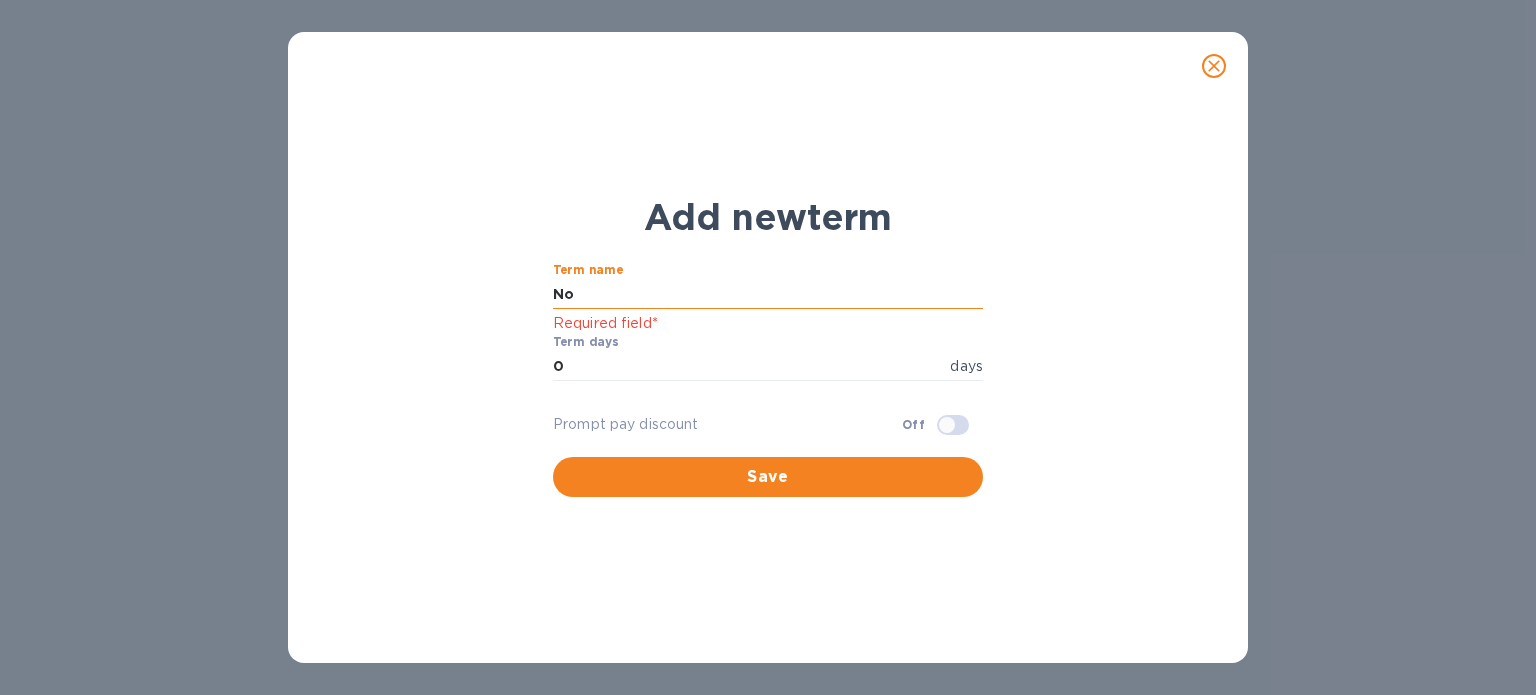 type on "N" 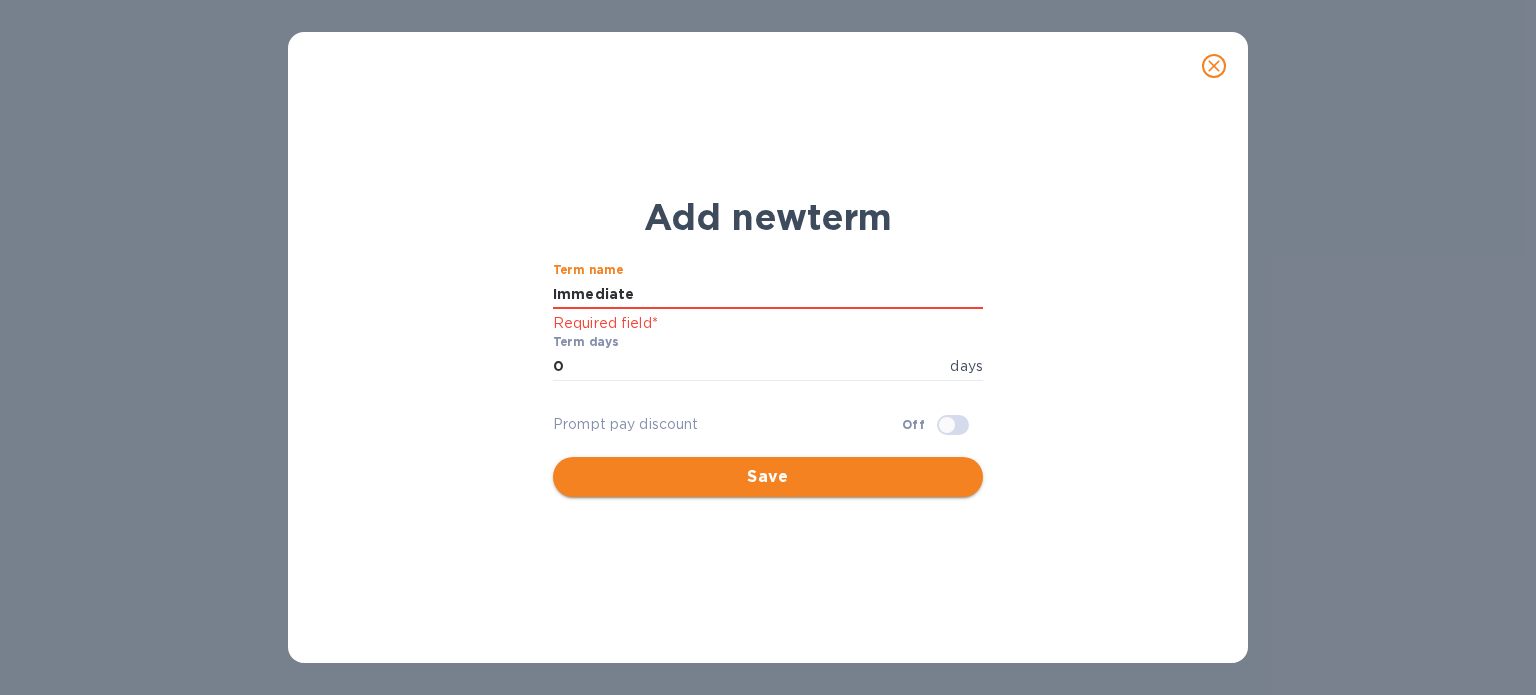 type on "Immediate" 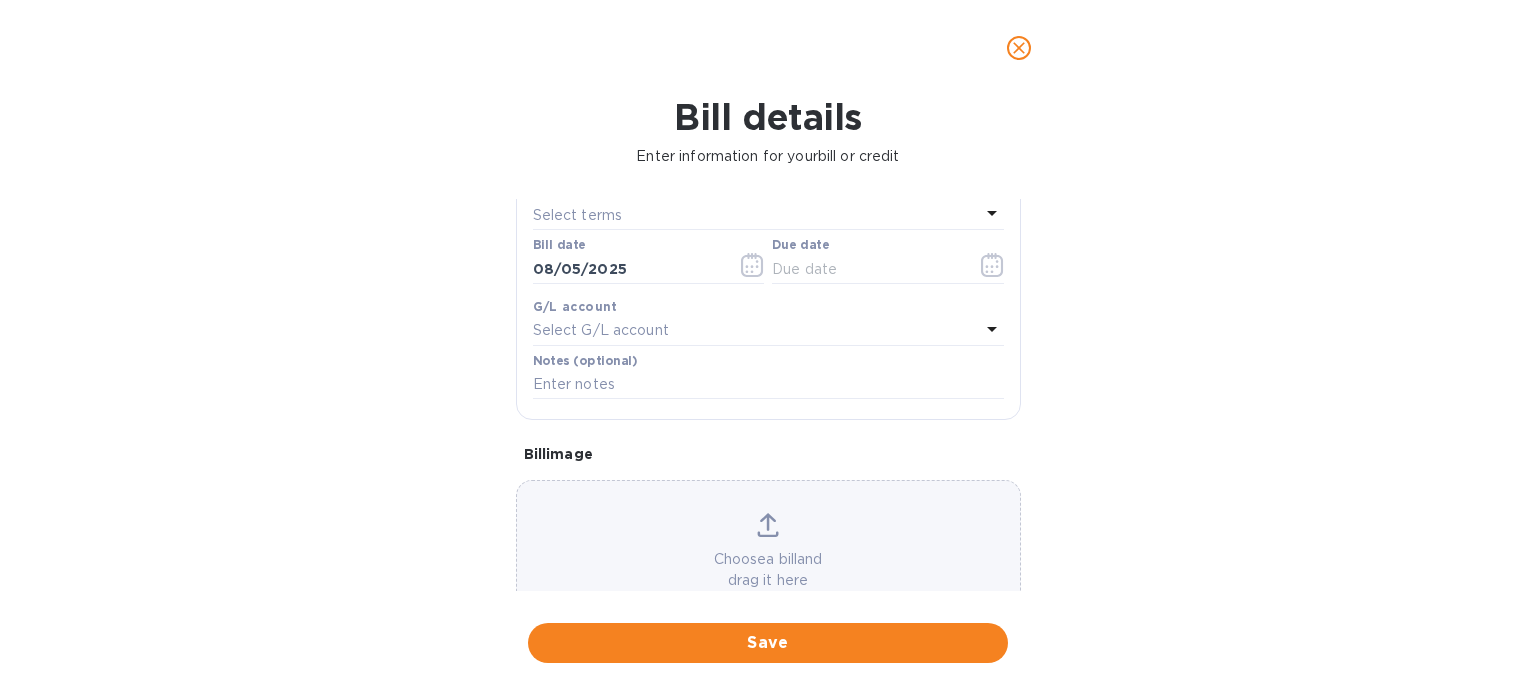 type on "08/05/2025" 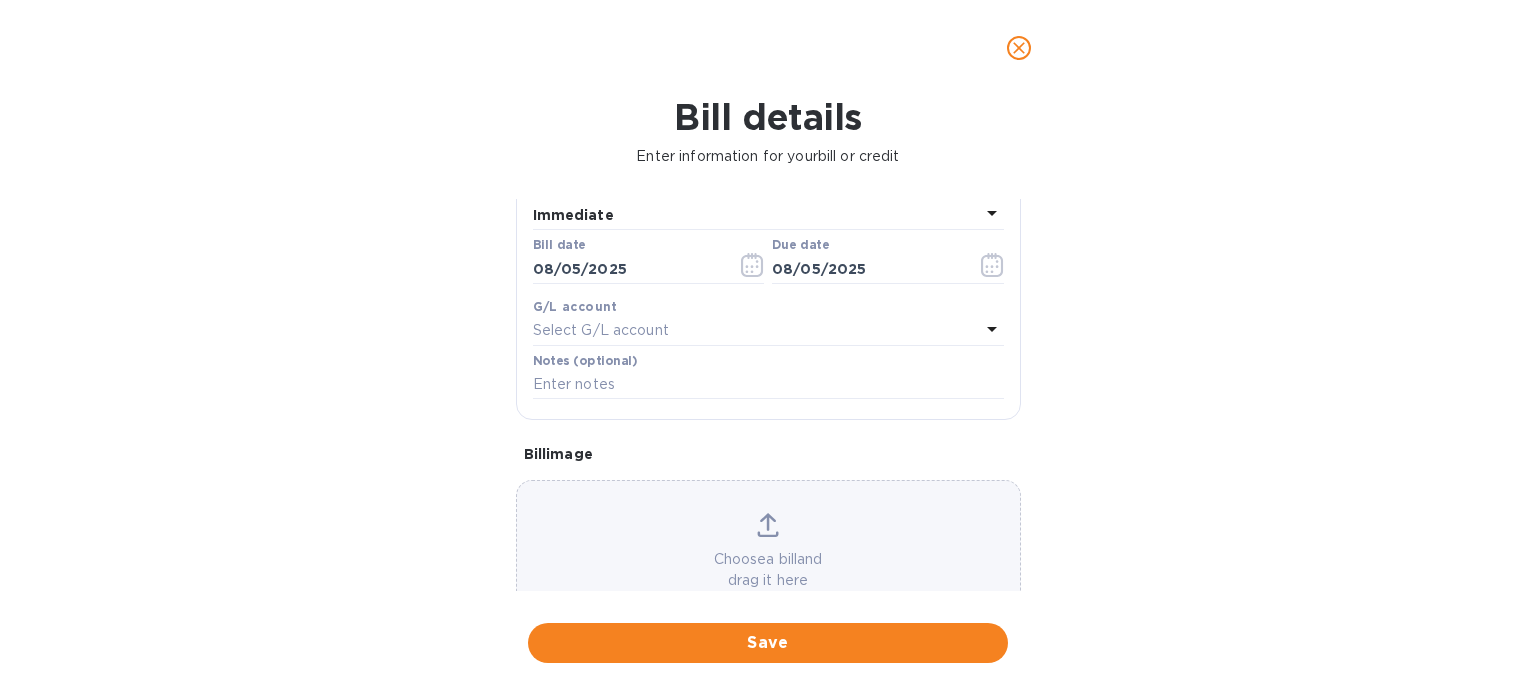 click on "Select G/L account" at bounding box center [601, 330] 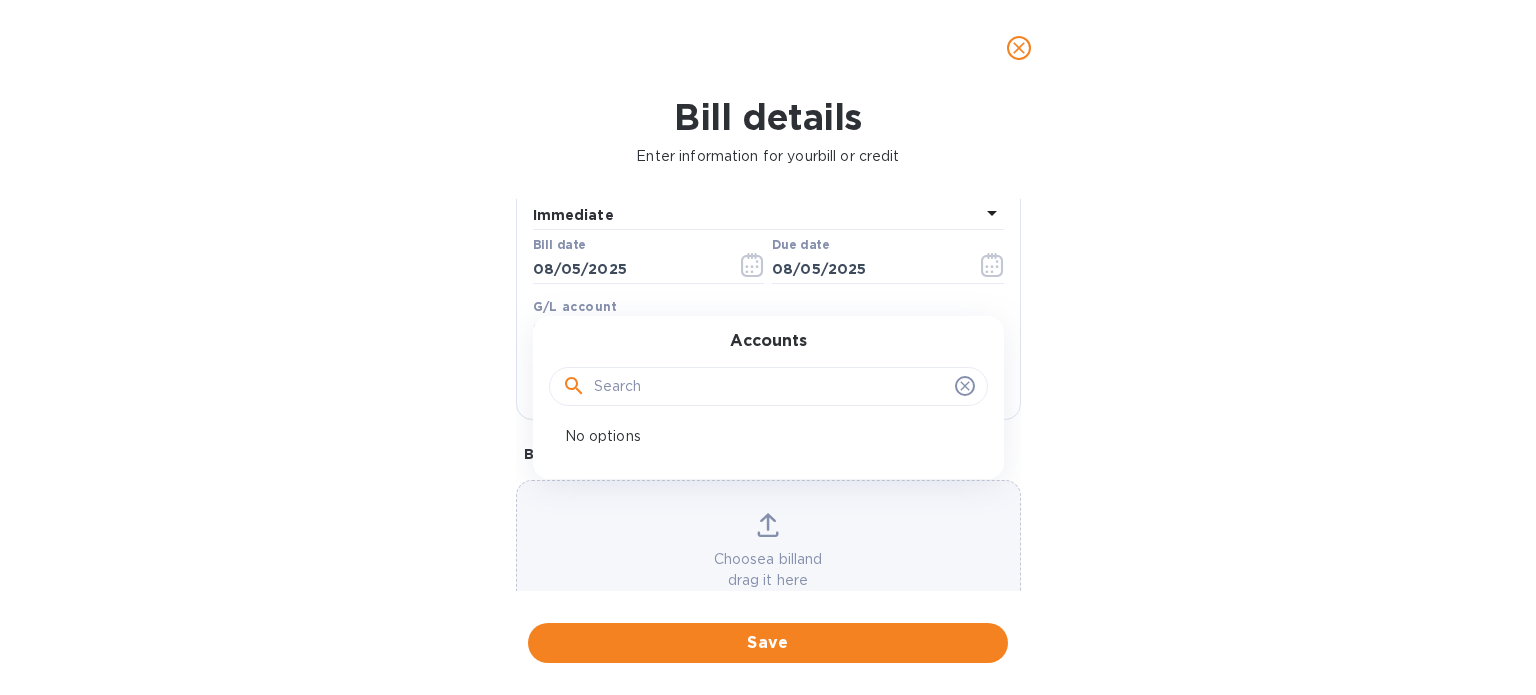 click on "Bill details Enter information for your bill or credit General information Save Bill type Bill Vendor name RTW Logistics Inc. Bill amount $[AMOUNT] Currency USD Bill number TBA Terms Immediate Bill date 08/05/2025 Due date 08/05/2025 G/L account Select G/L account Accounts No options Notes (optional) Bill image Choose a bill and drag it here Save" at bounding box center (768, 395) 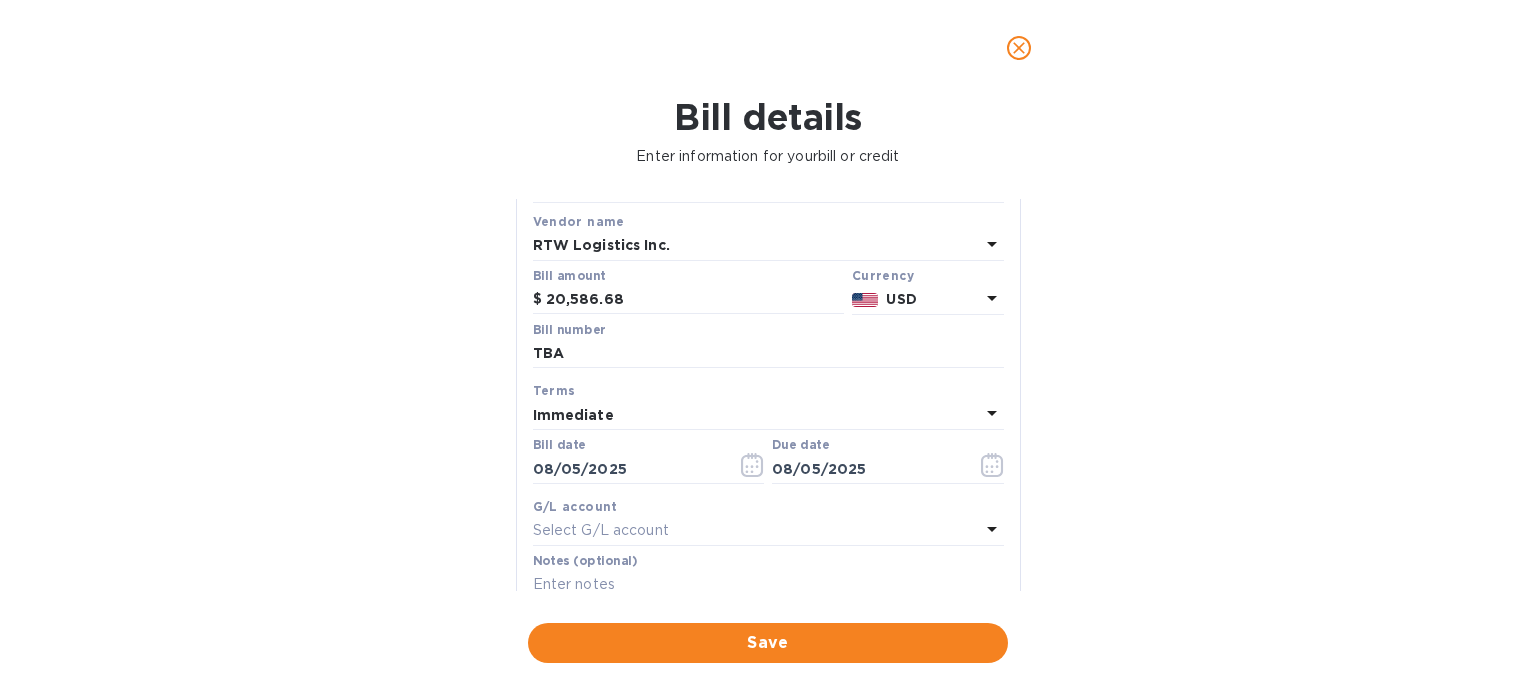 scroll, scrollTop: 200, scrollLeft: 0, axis: vertical 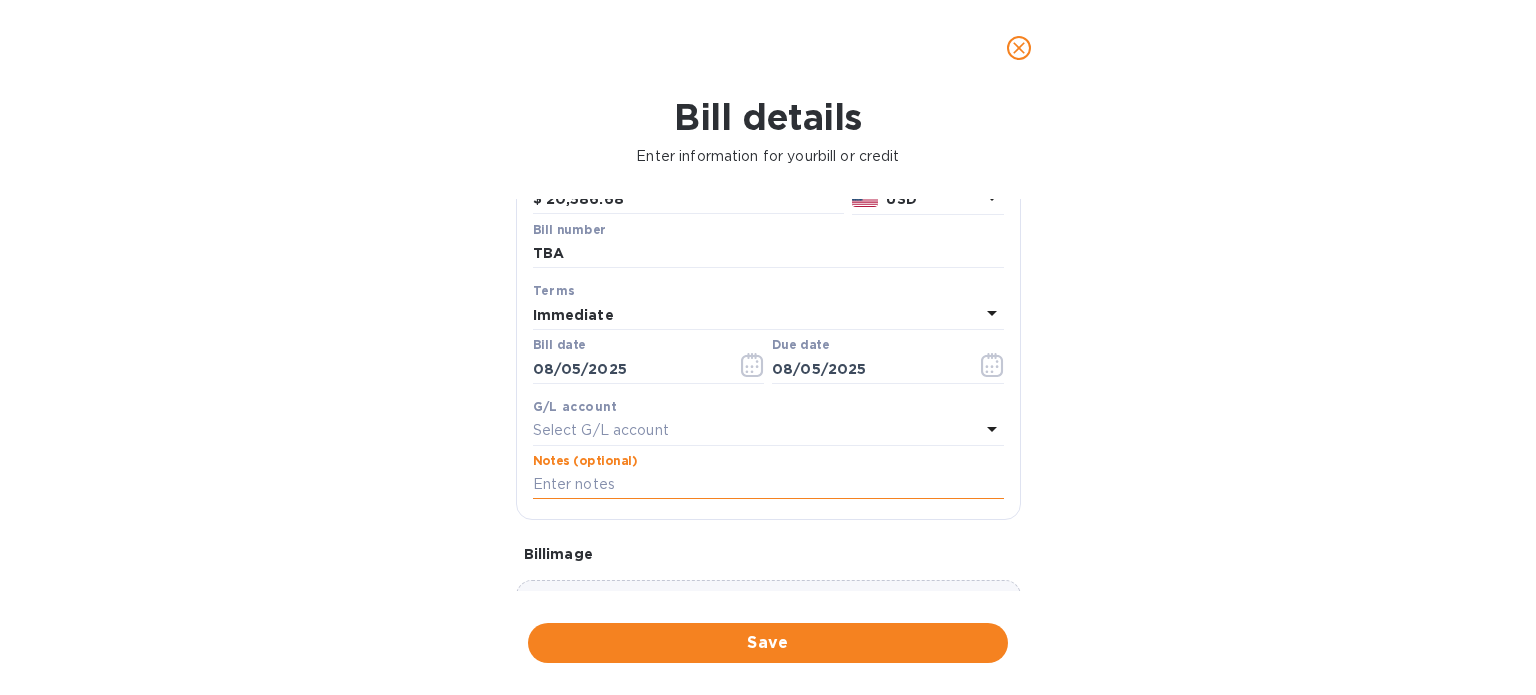 click at bounding box center (768, 485) 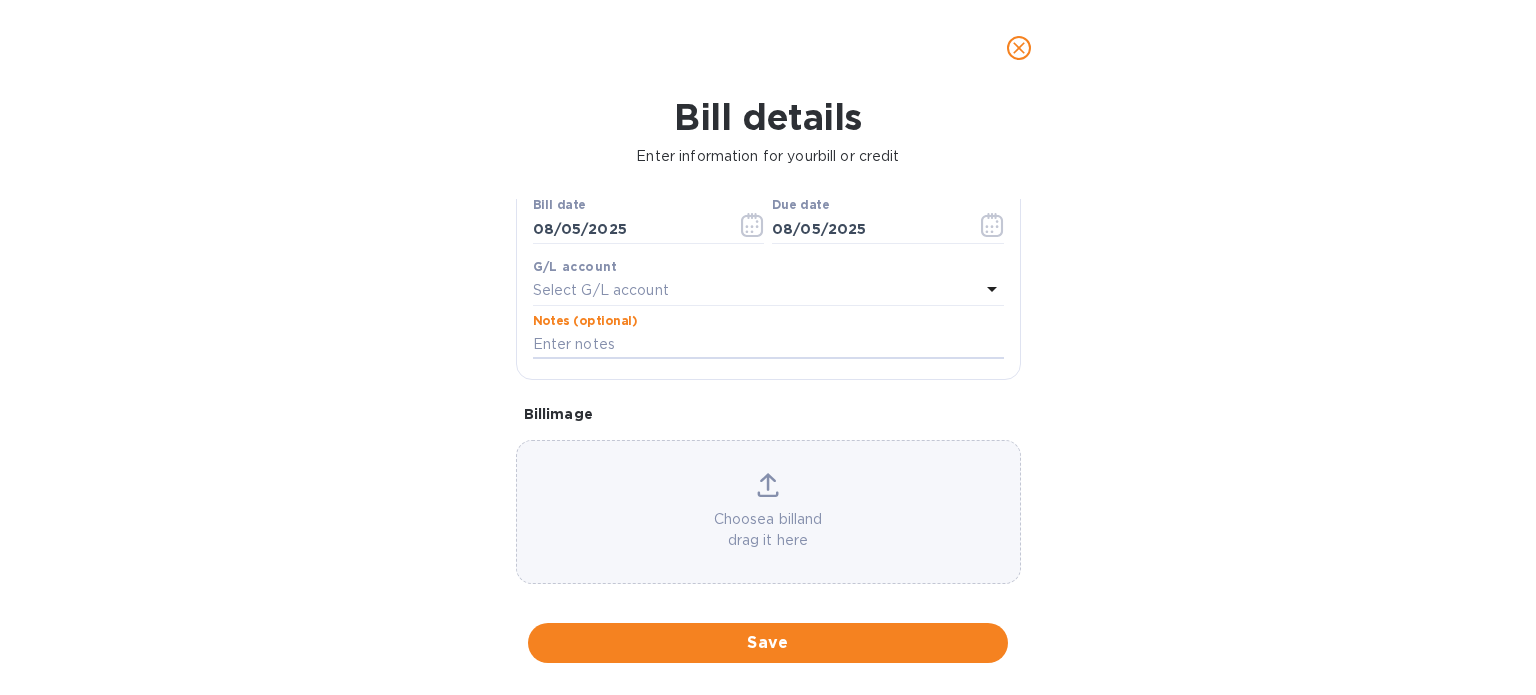 scroll, scrollTop: 359, scrollLeft: 0, axis: vertical 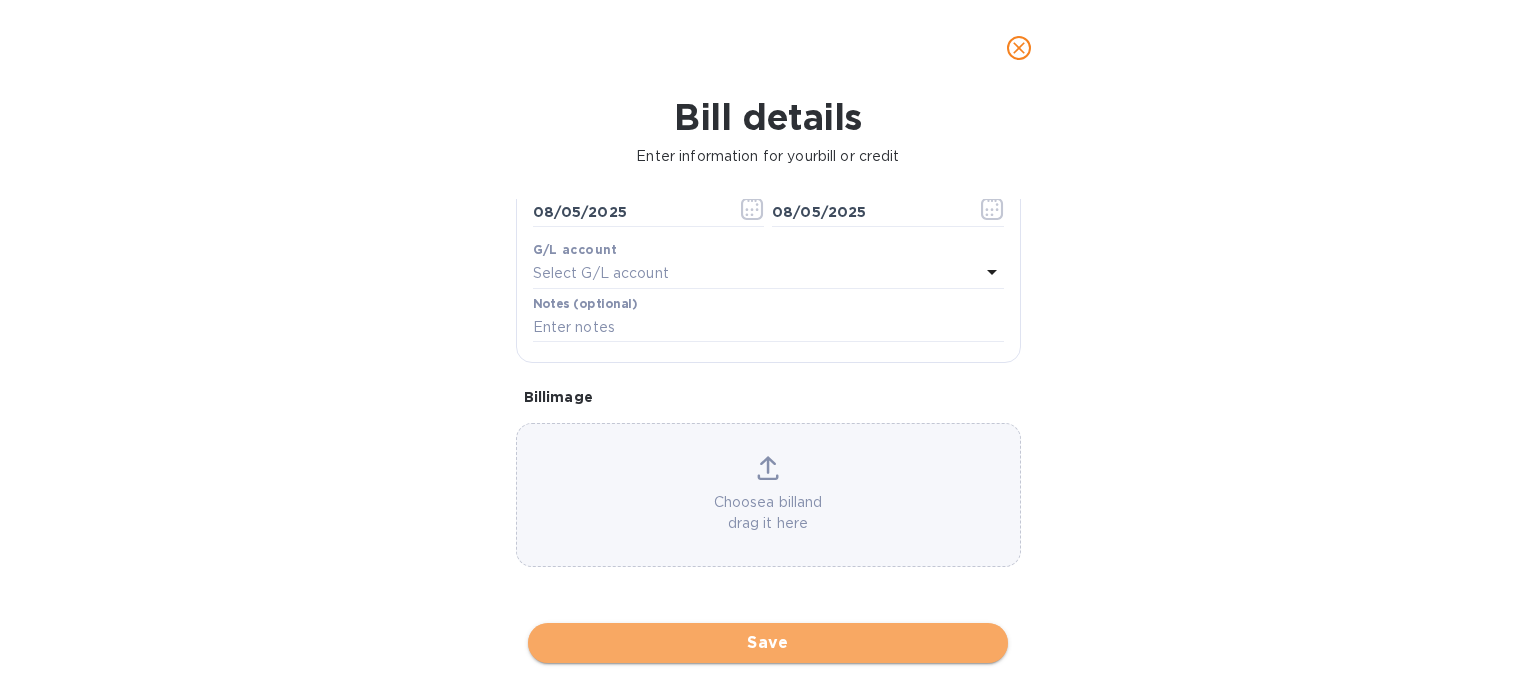 click on "Save" at bounding box center (768, 643) 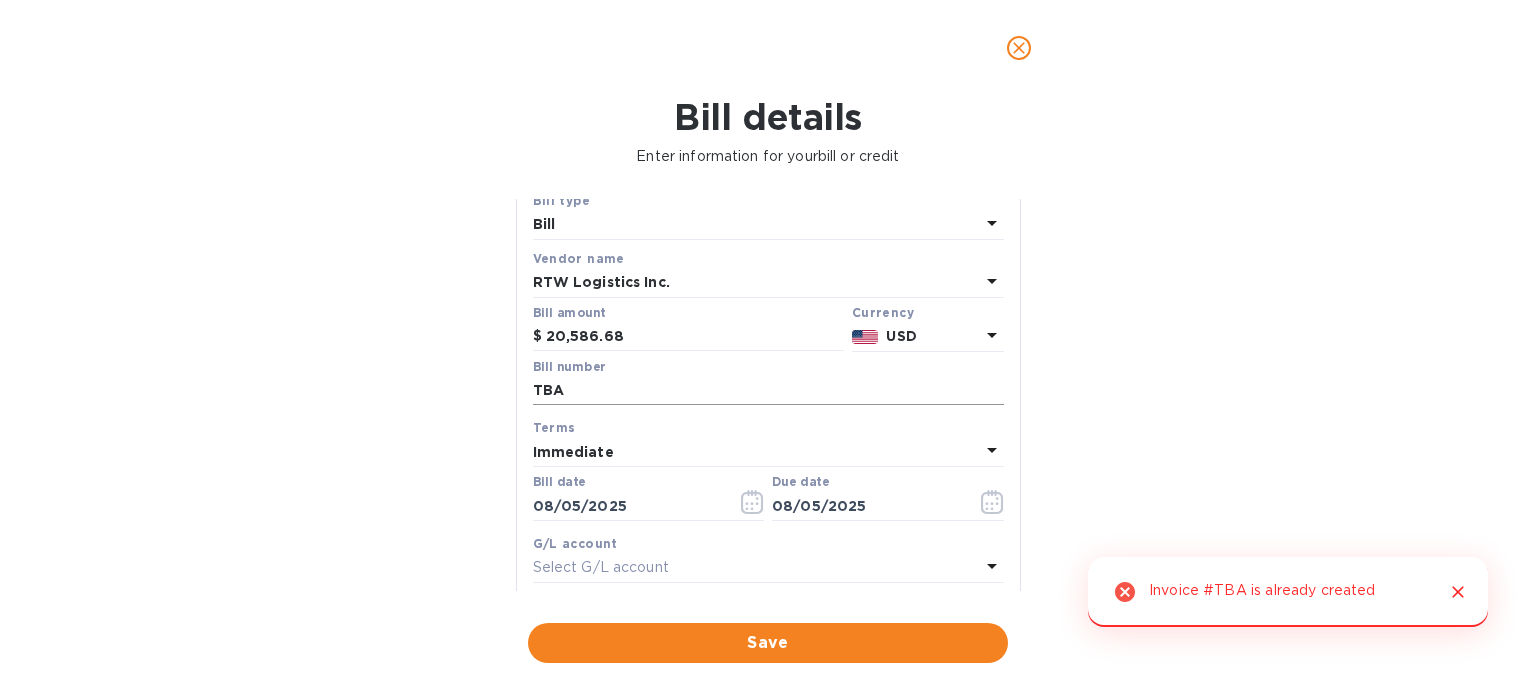 scroll, scrollTop: 59, scrollLeft: 0, axis: vertical 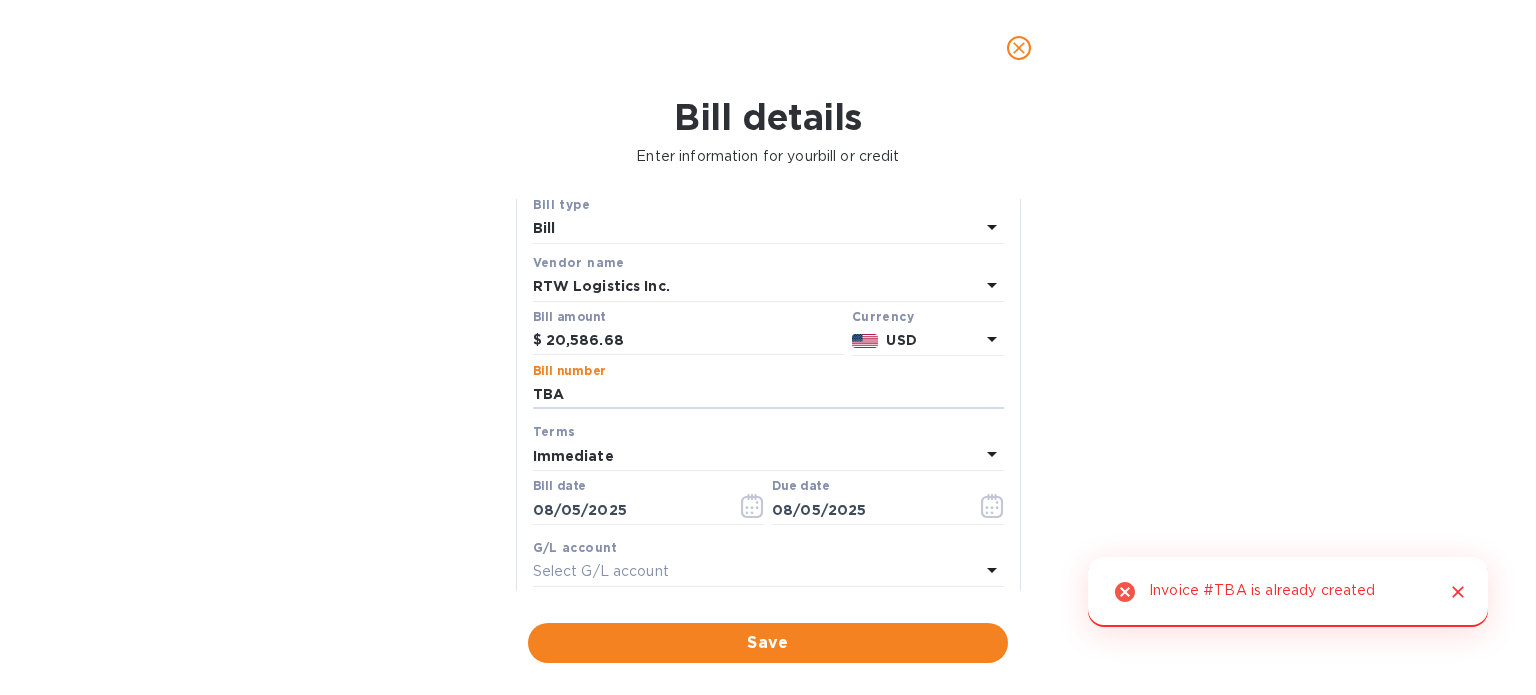 drag, startPoint x: 649, startPoint y: 400, endPoint x: 489, endPoint y: 383, distance: 160.90059 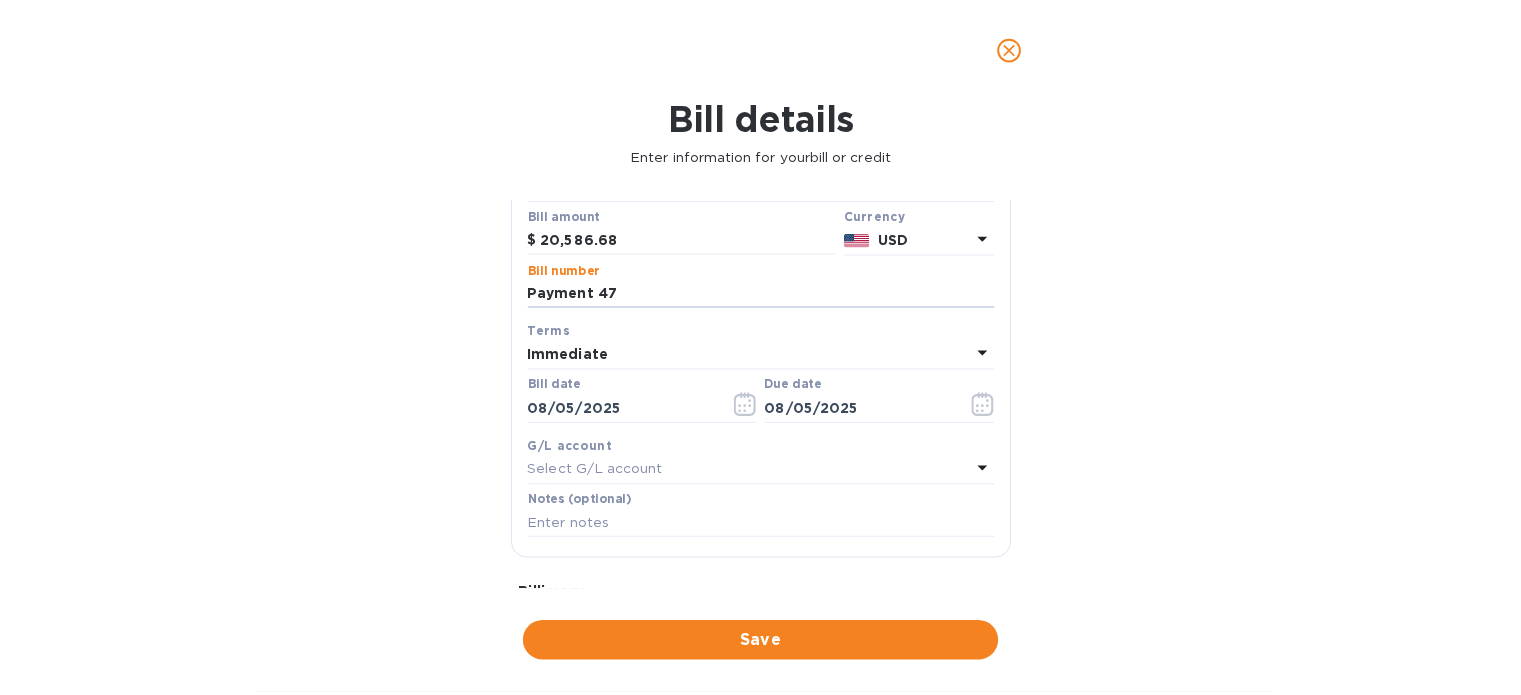 scroll, scrollTop: 359, scrollLeft: 0, axis: vertical 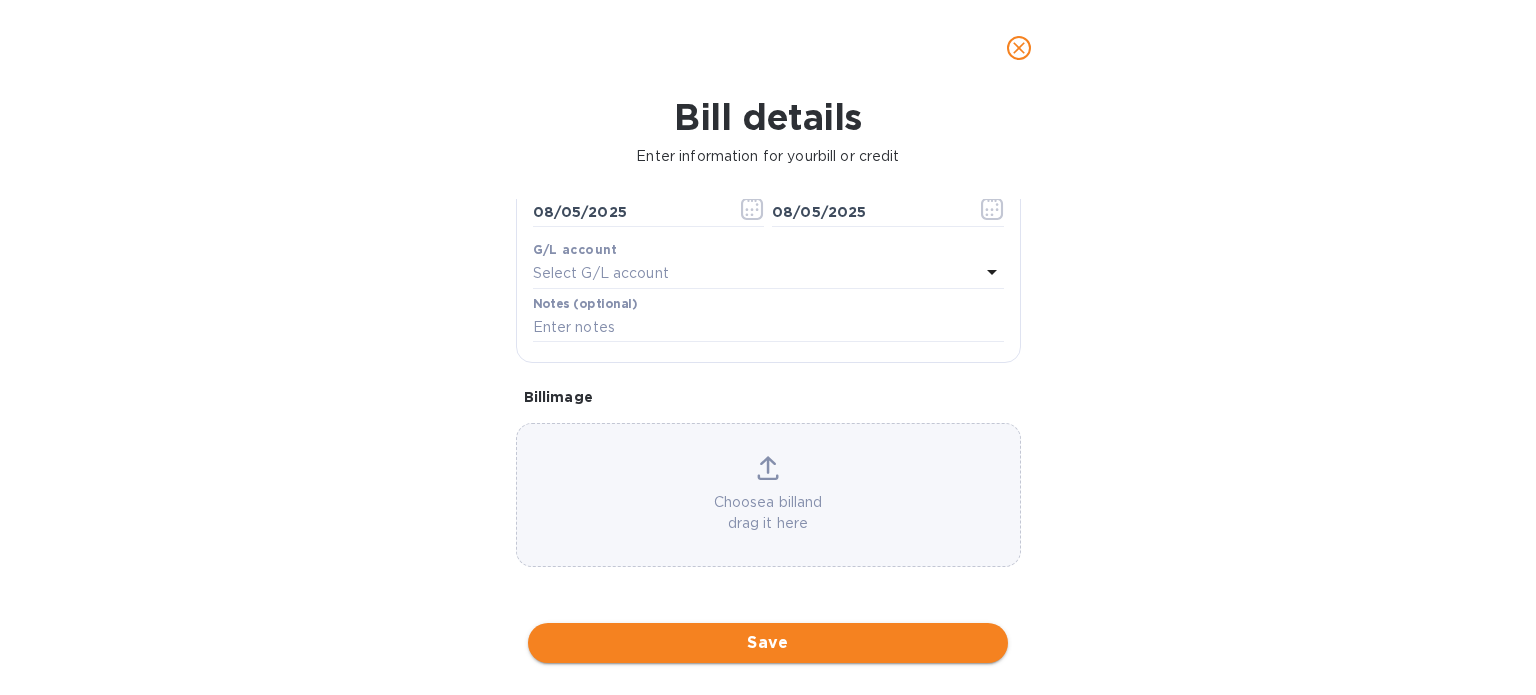 type on "Payment 47" 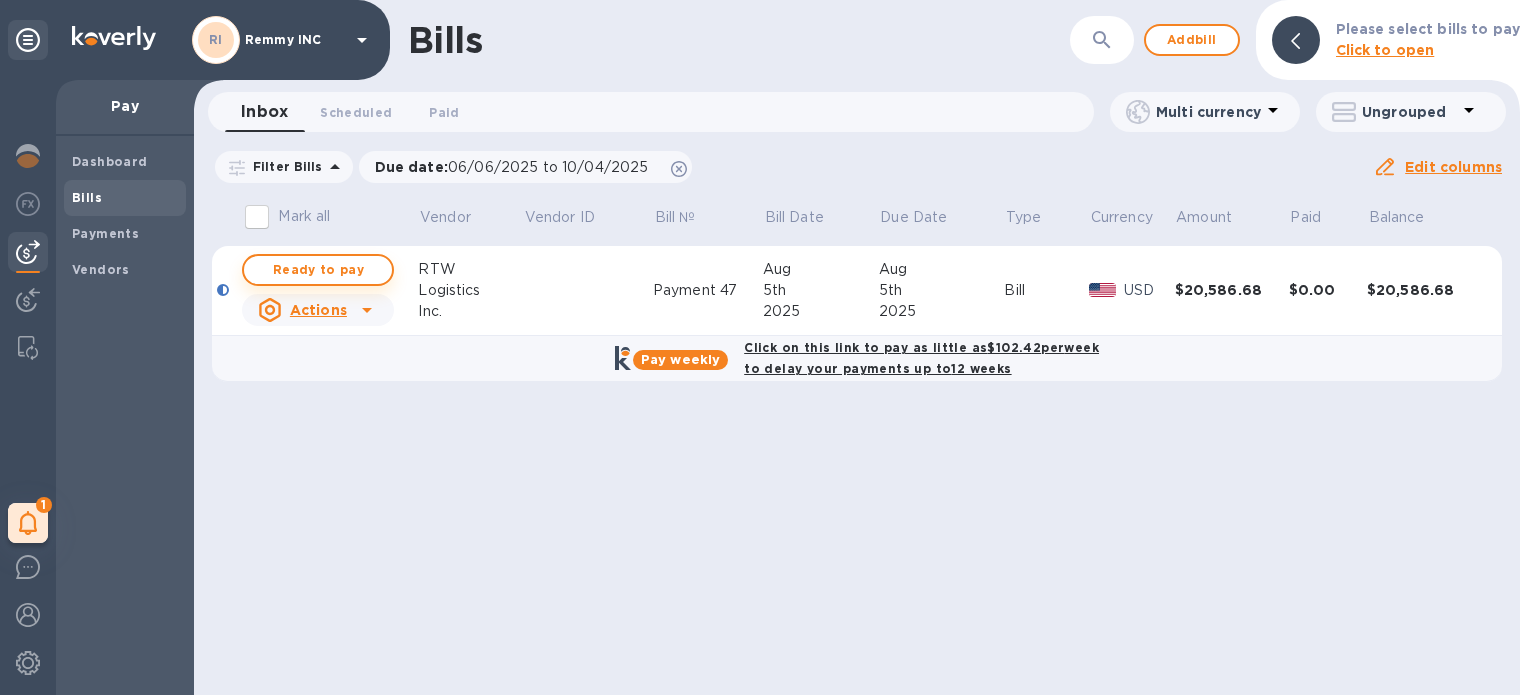 click on "Ready to pay" at bounding box center [318, 270] 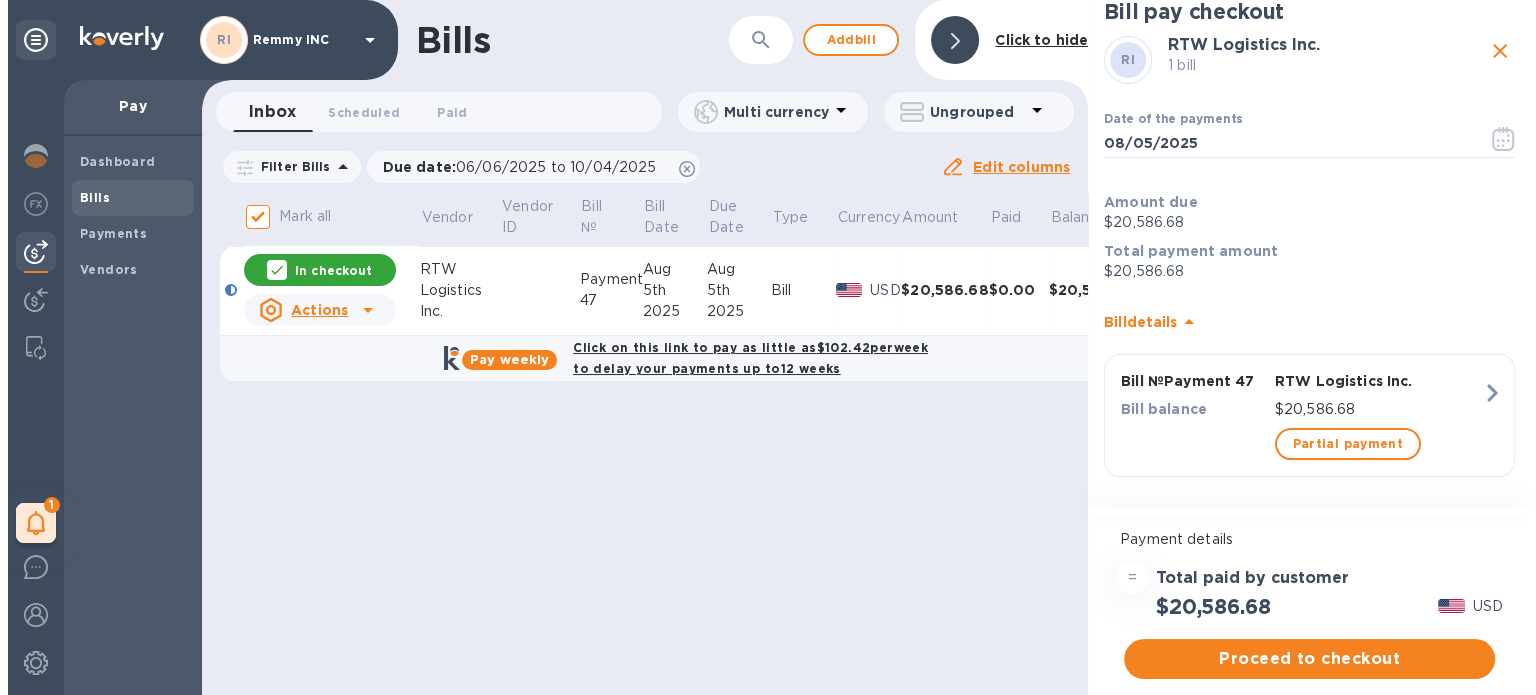 scroll, scrollTop: 22, scrollLeft: 0, axis: vertical 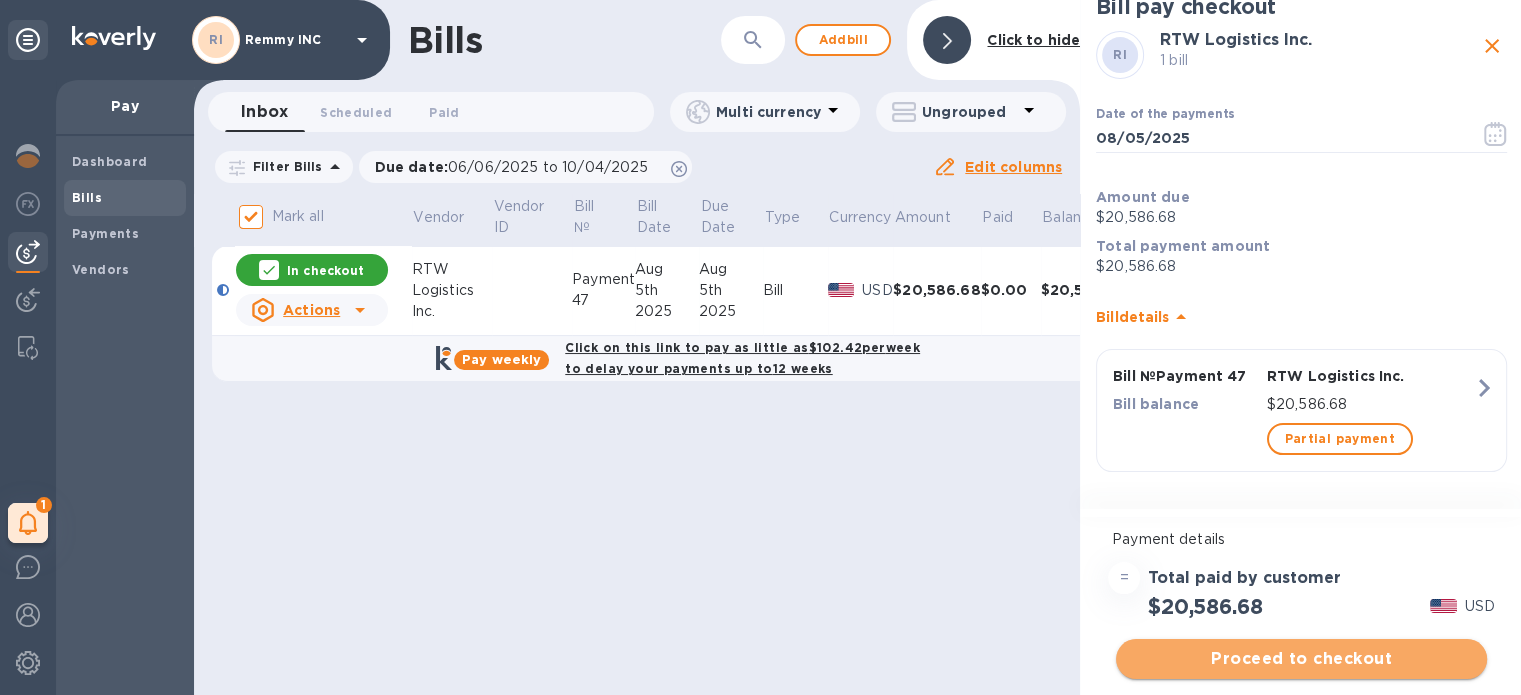 click on "Proceed to checkout" at bounding box center (1301, 659) 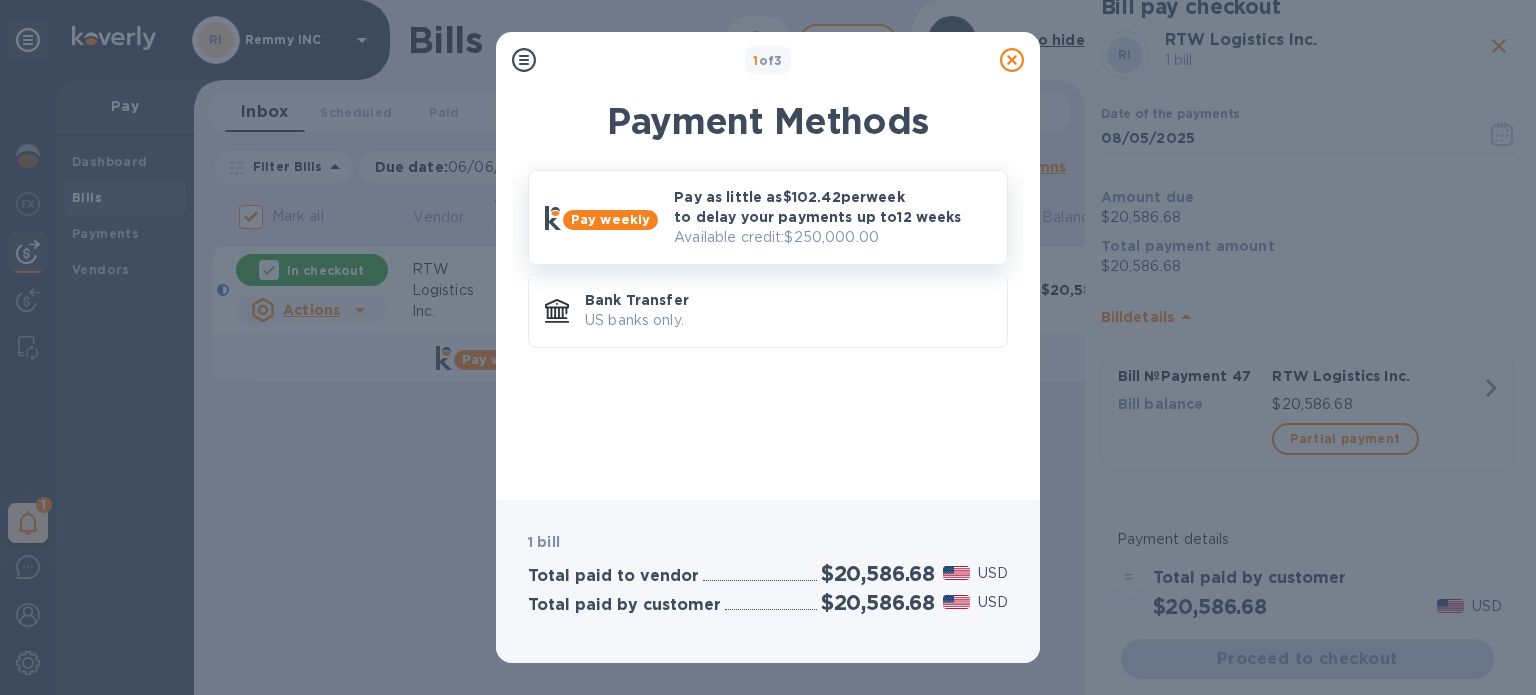 click on "Available credit: $[AMOUNT]" at bounding box center [832, 237] 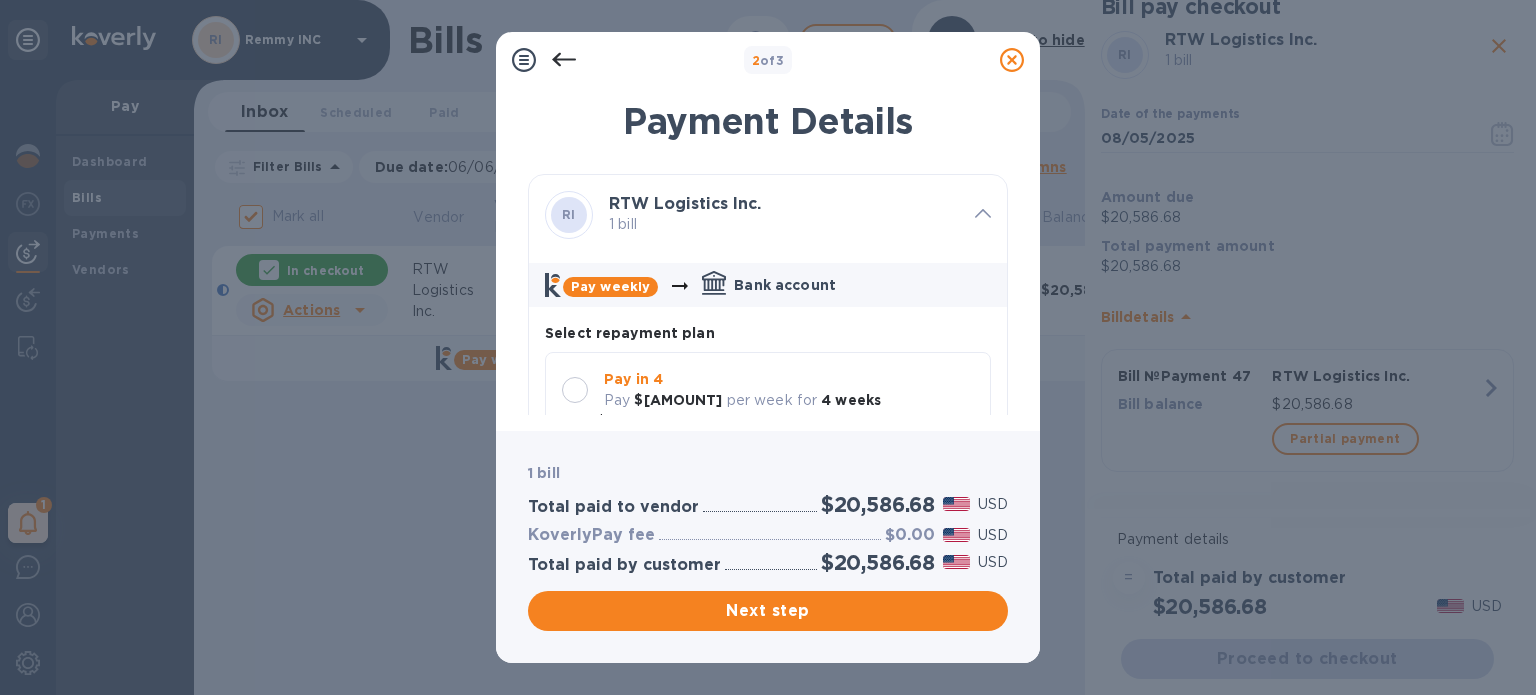 scroll, scrollTop: 17, scrollLeft: 0, axis: vertical 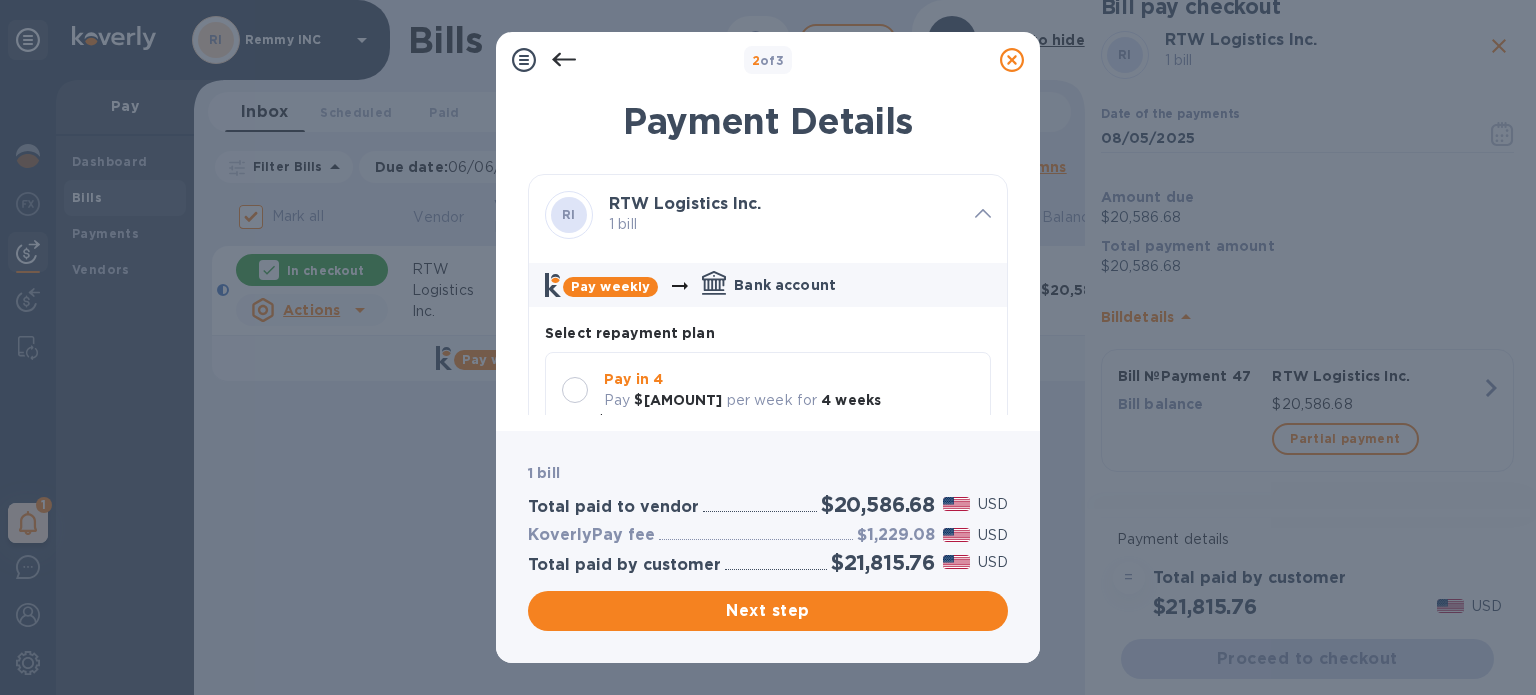 click at bounding box center (983, 215) 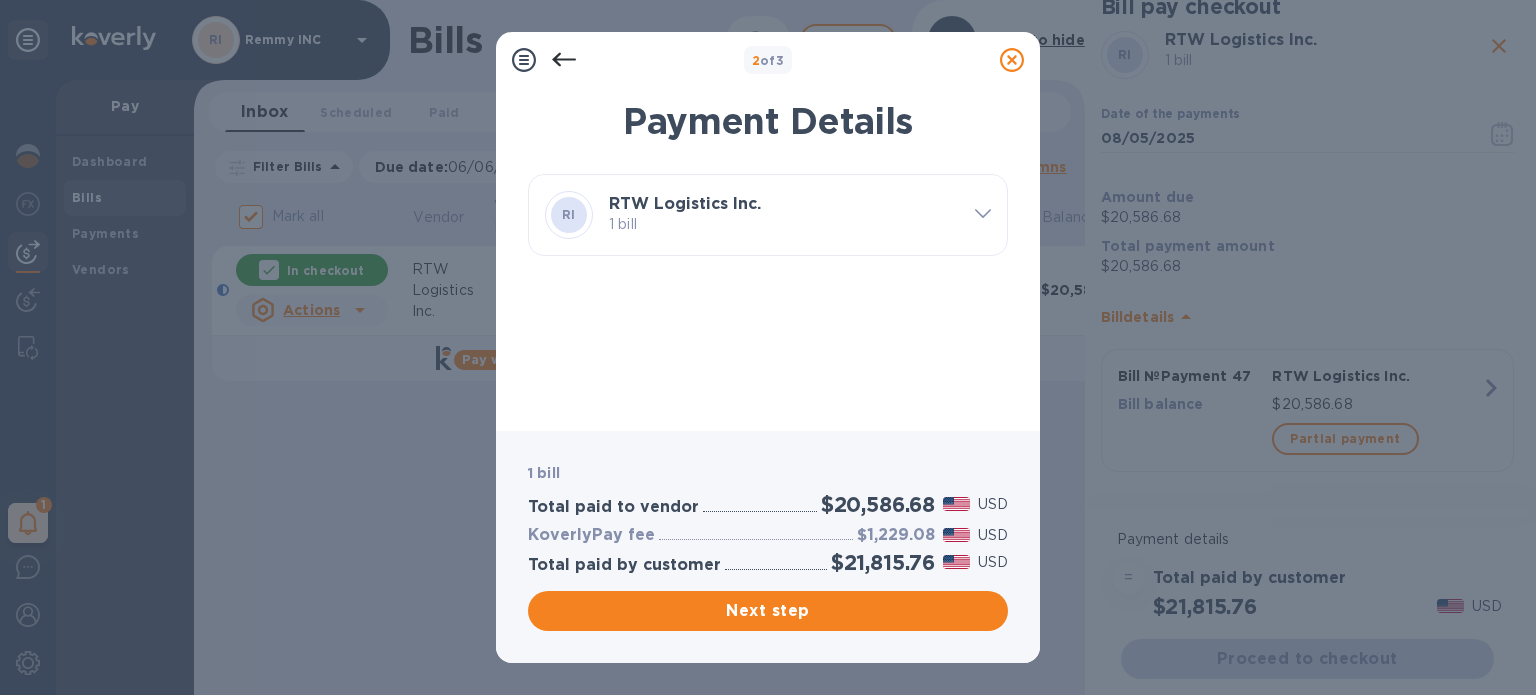 click on "1 bill" at bounding box center (784, 224) 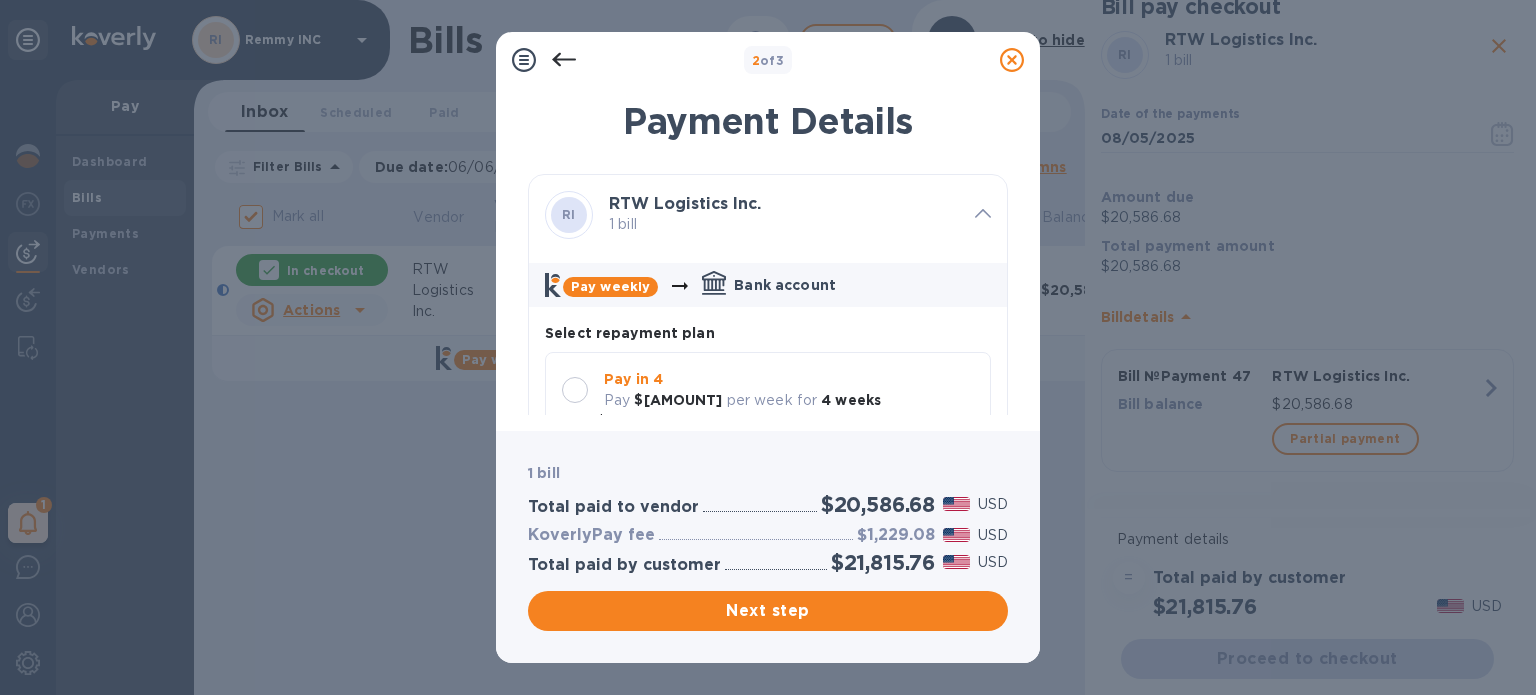 scroll, scrollTop: 100, scrollLeft: 0, axis: vertical 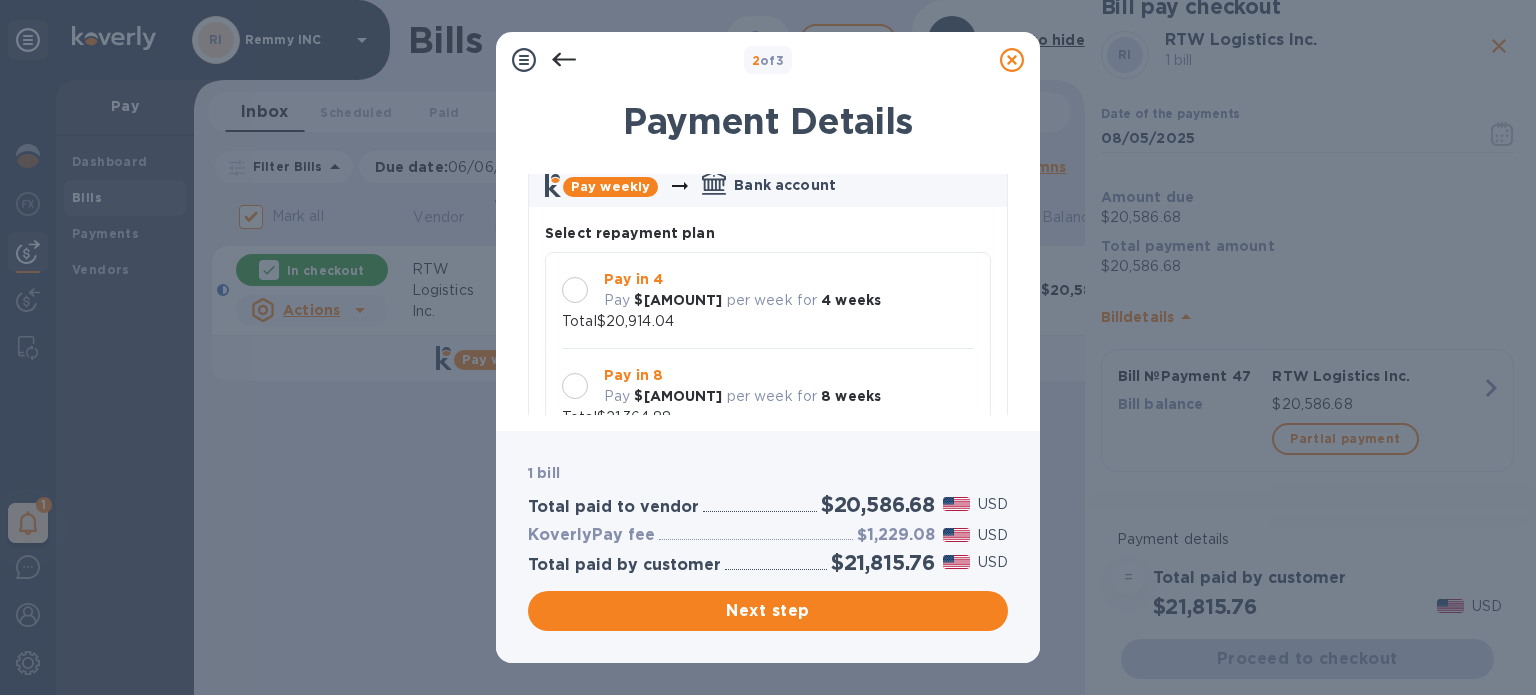 click at bounding box center [575, 290] 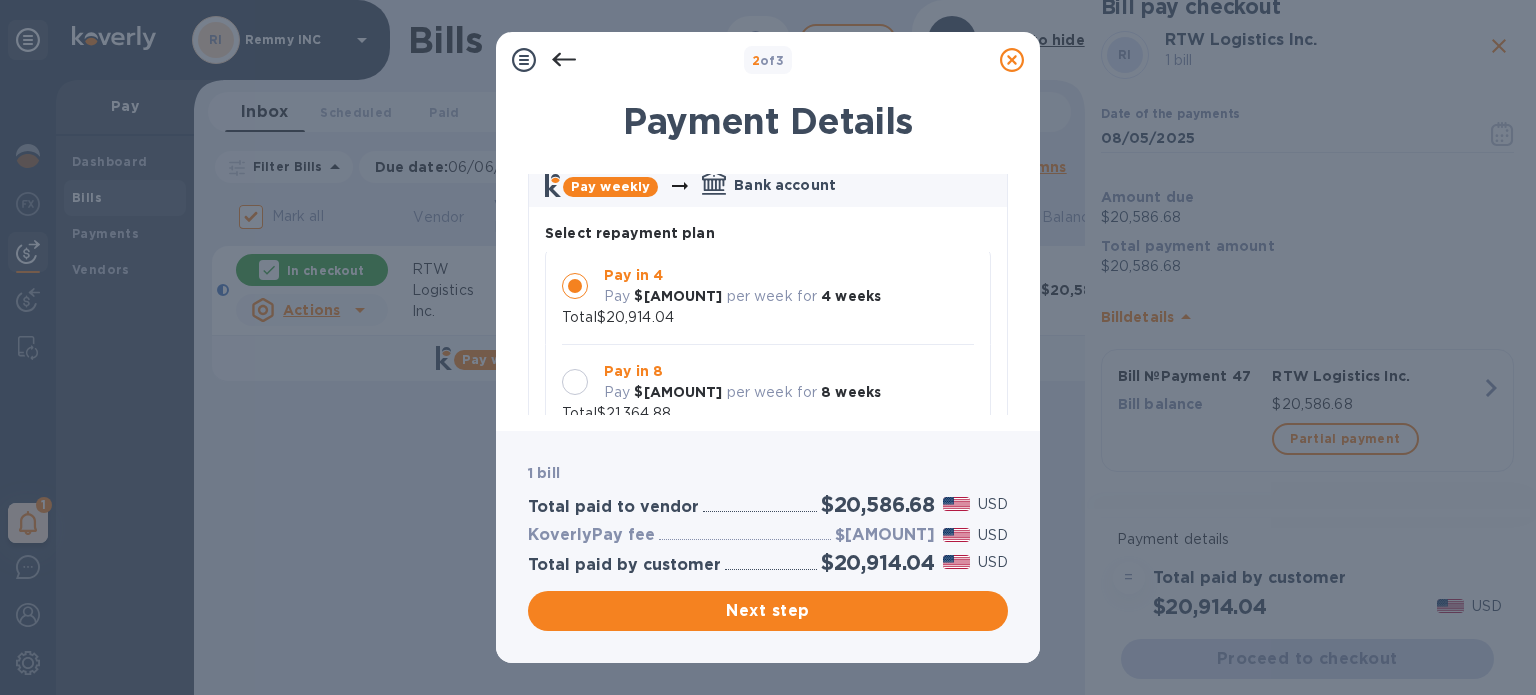 scroll, scrollTop: 0, scrollLeft: 0, axis: both 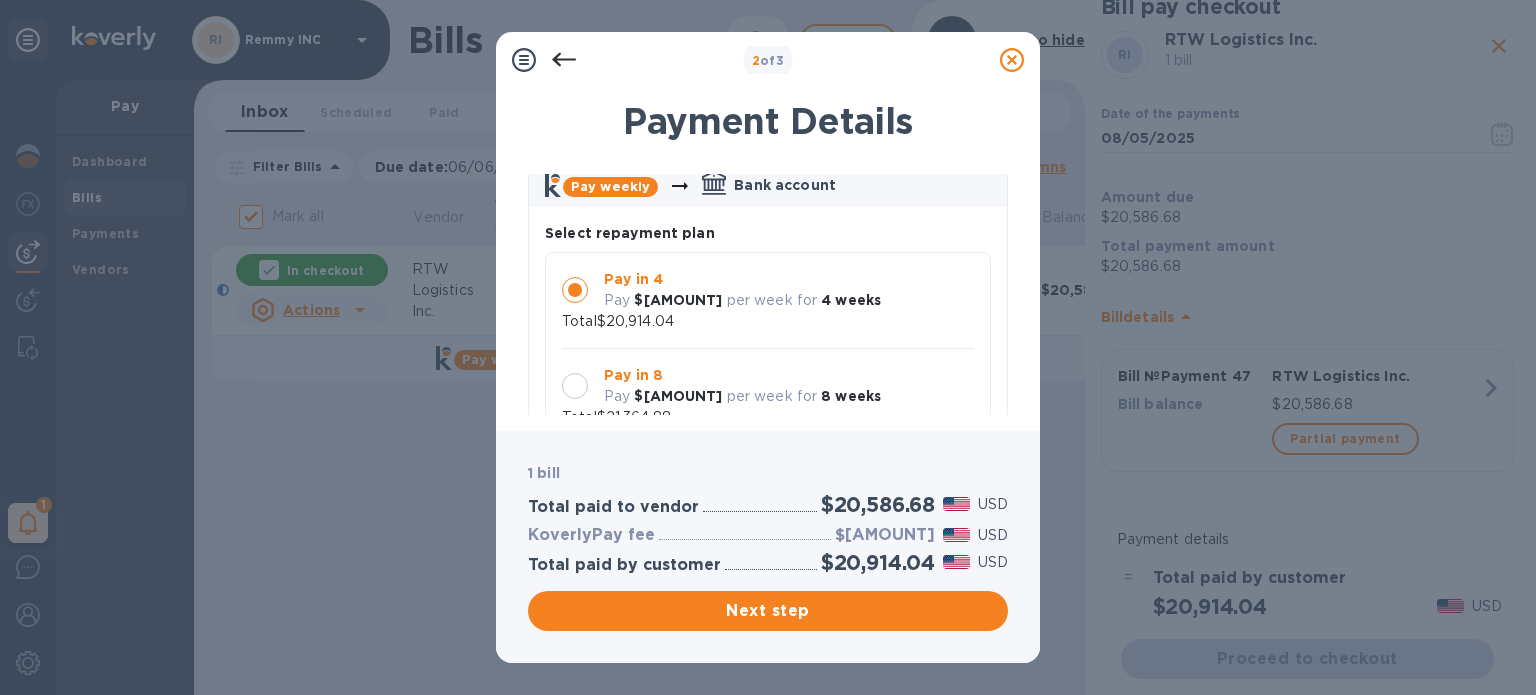 click 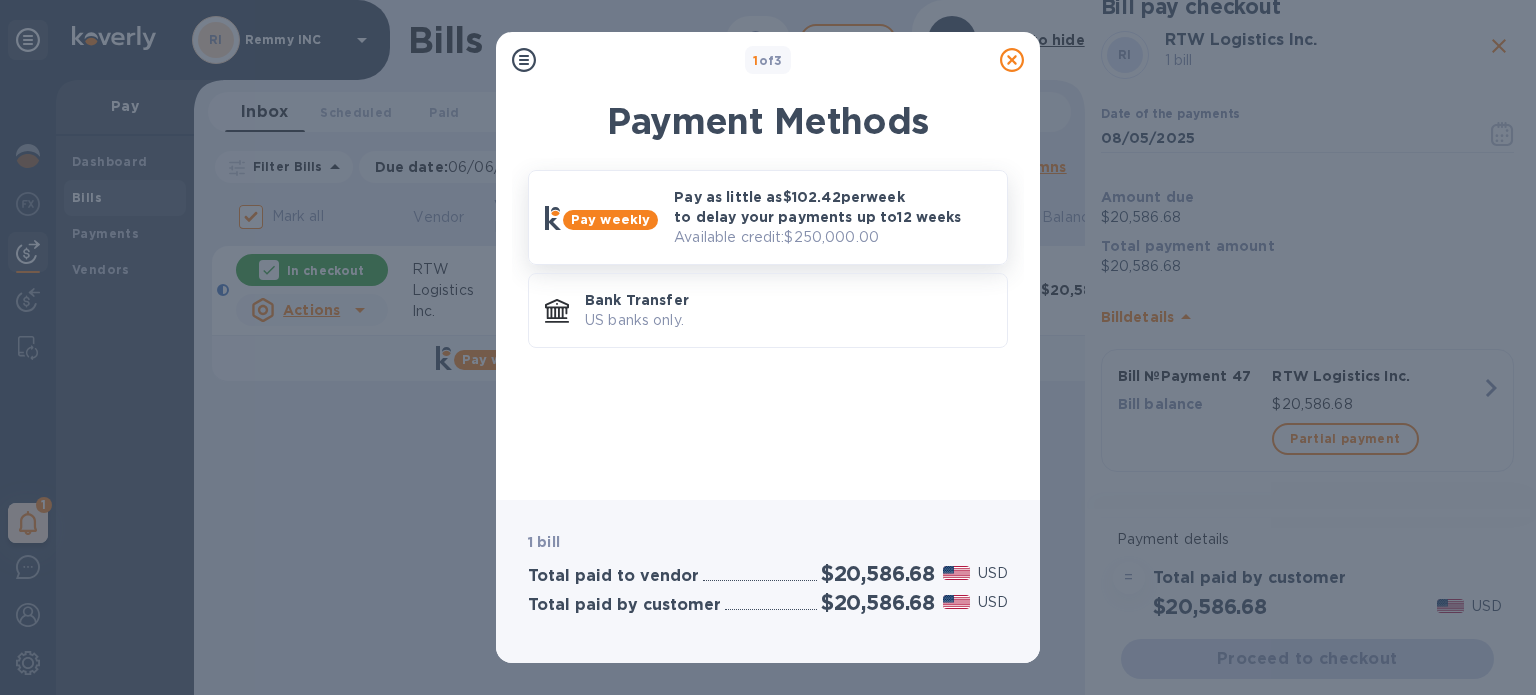 click on "Available credit: $[AMOUNT]" at bounding box center [832, 237] 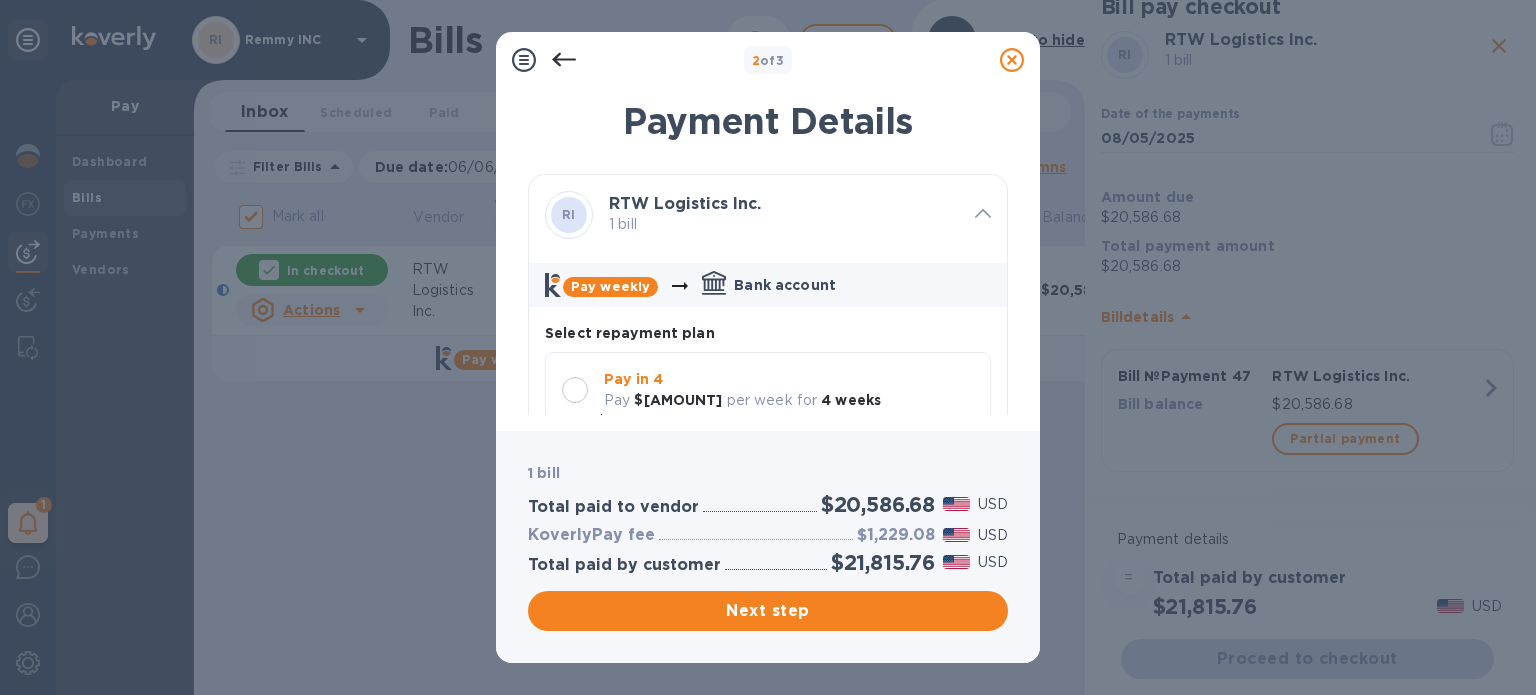 scroll, scrollTop: 17, scrollLeft: 0, axis: vertical 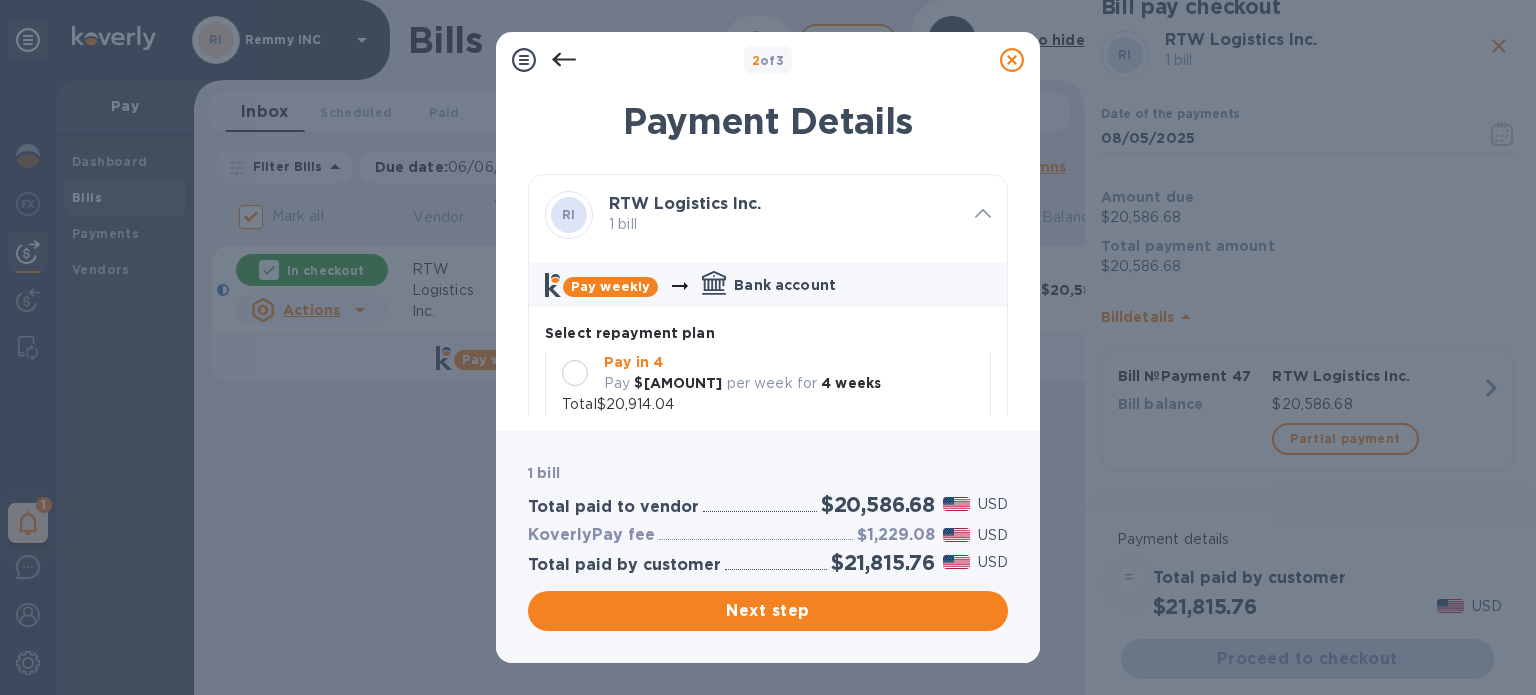 click at bounding box center [575, 373] 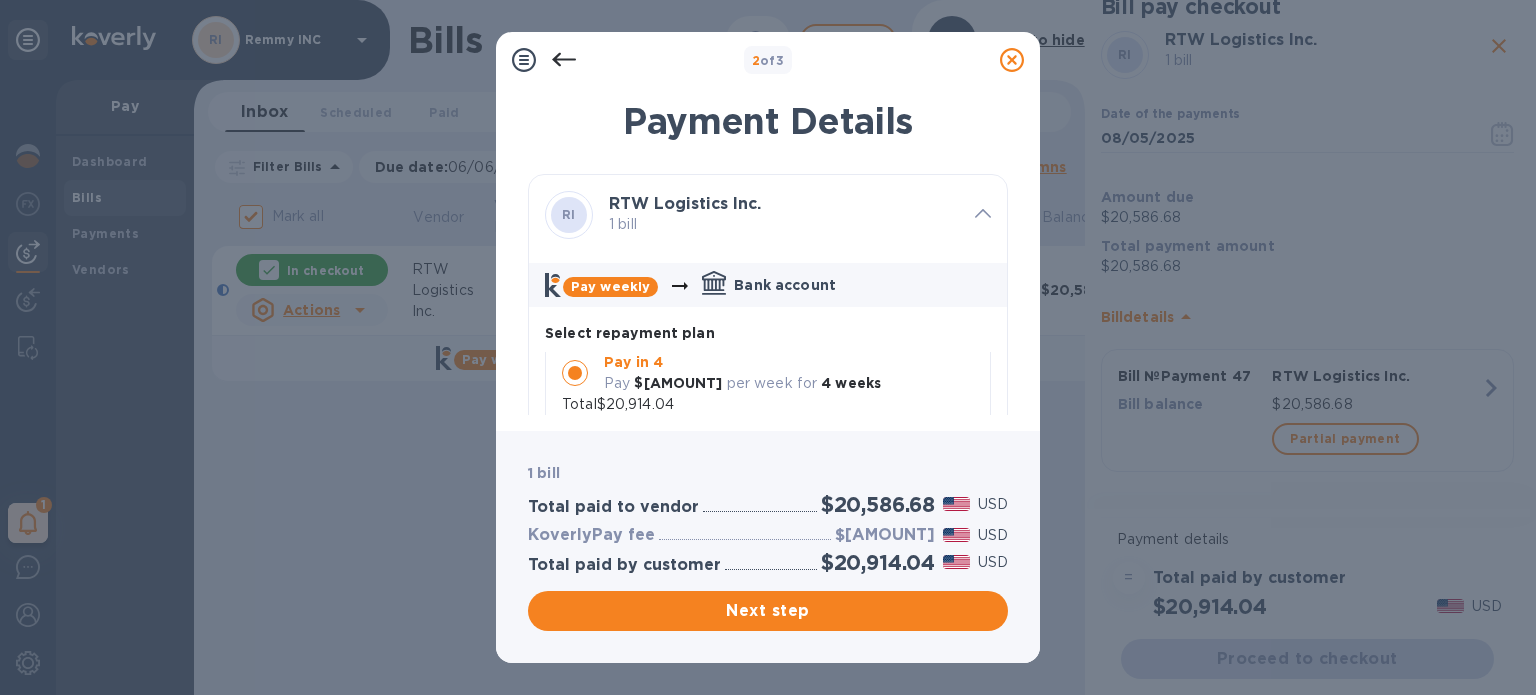 scroll, scrollTop: 0, scrollLeft: 0, axis: both 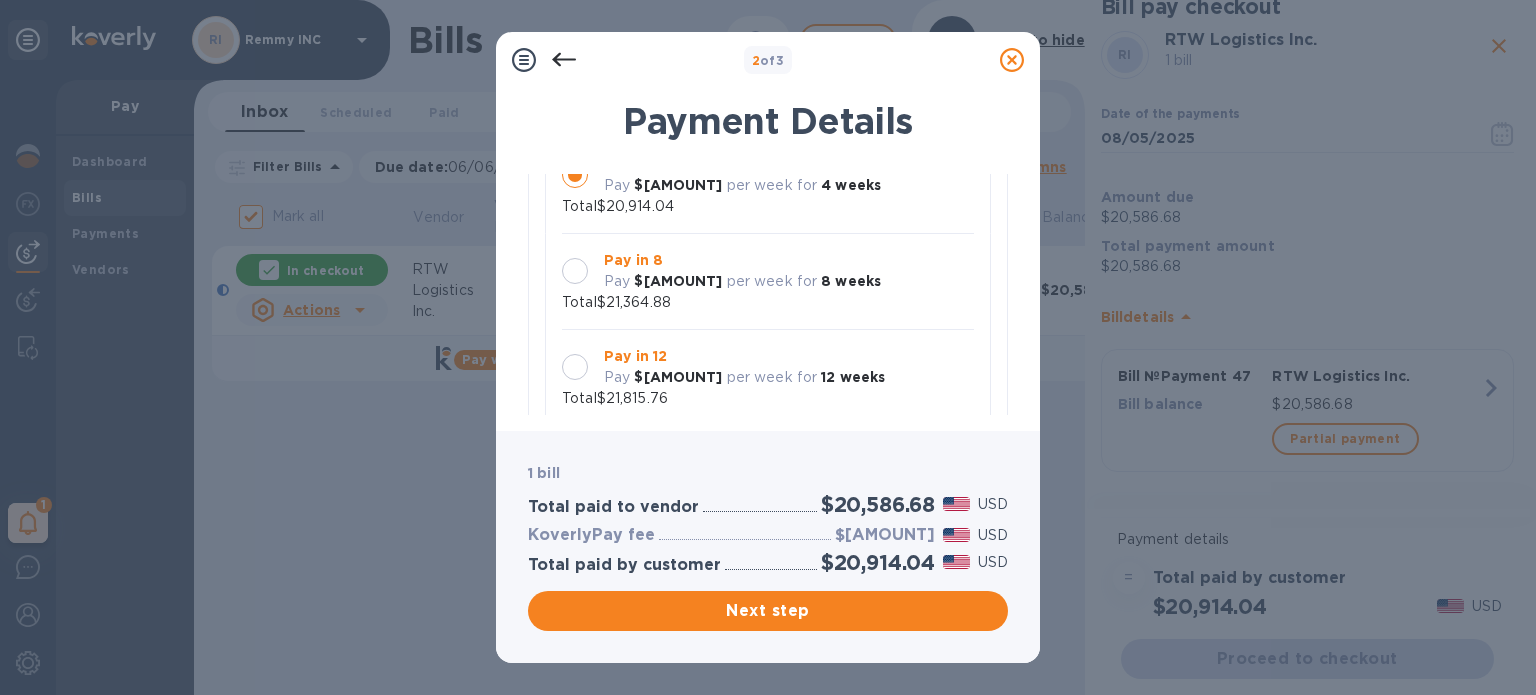 click at bounding box center [575, 271] 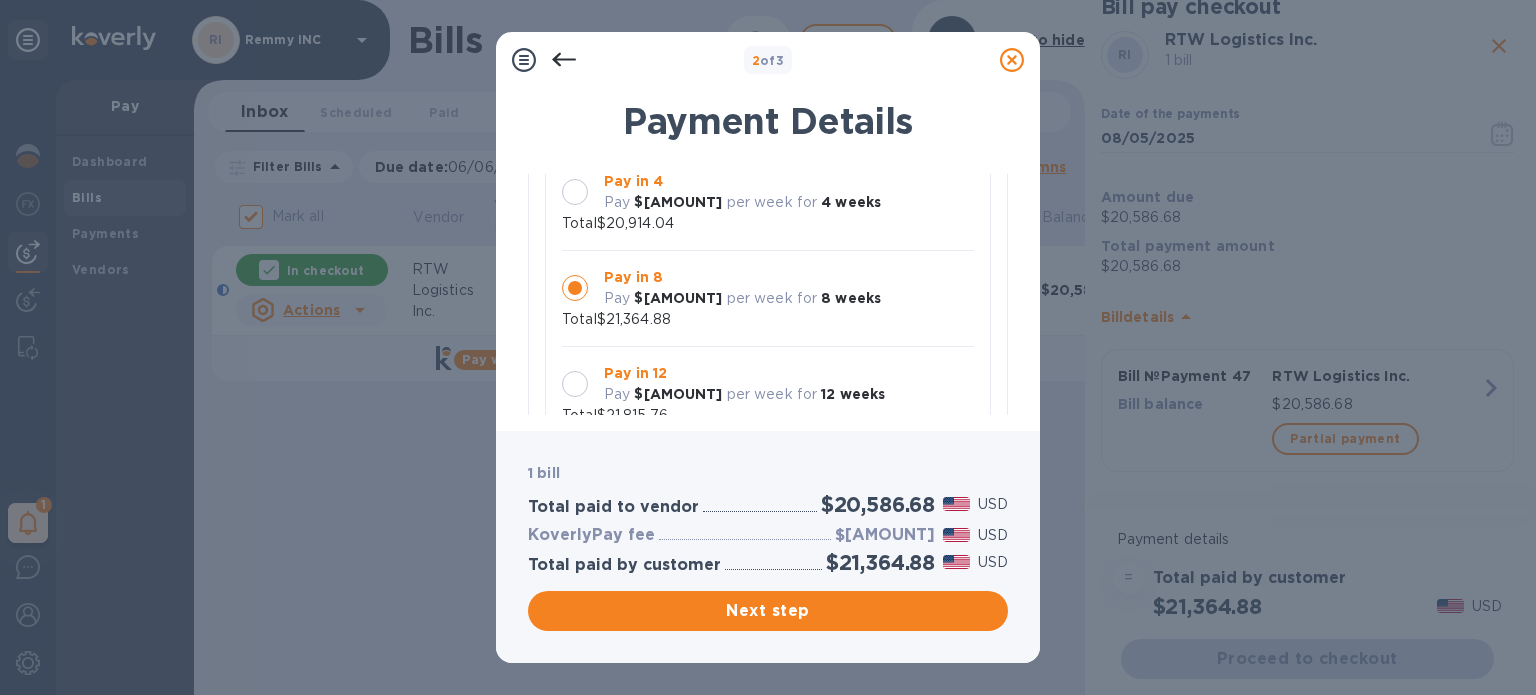 scroll, scrollTop: 17, scrollLeft: 0, axis: vertical 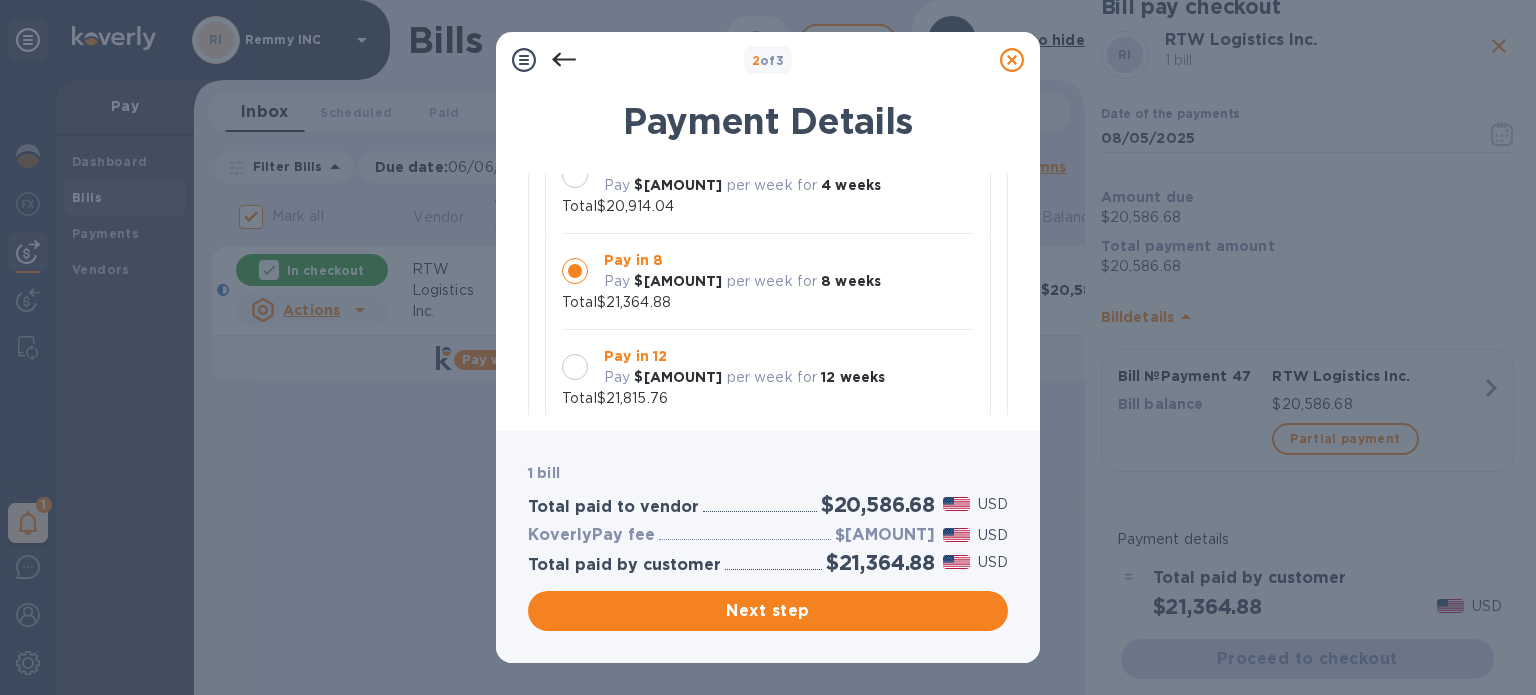 click at bounding box center [575, 367] 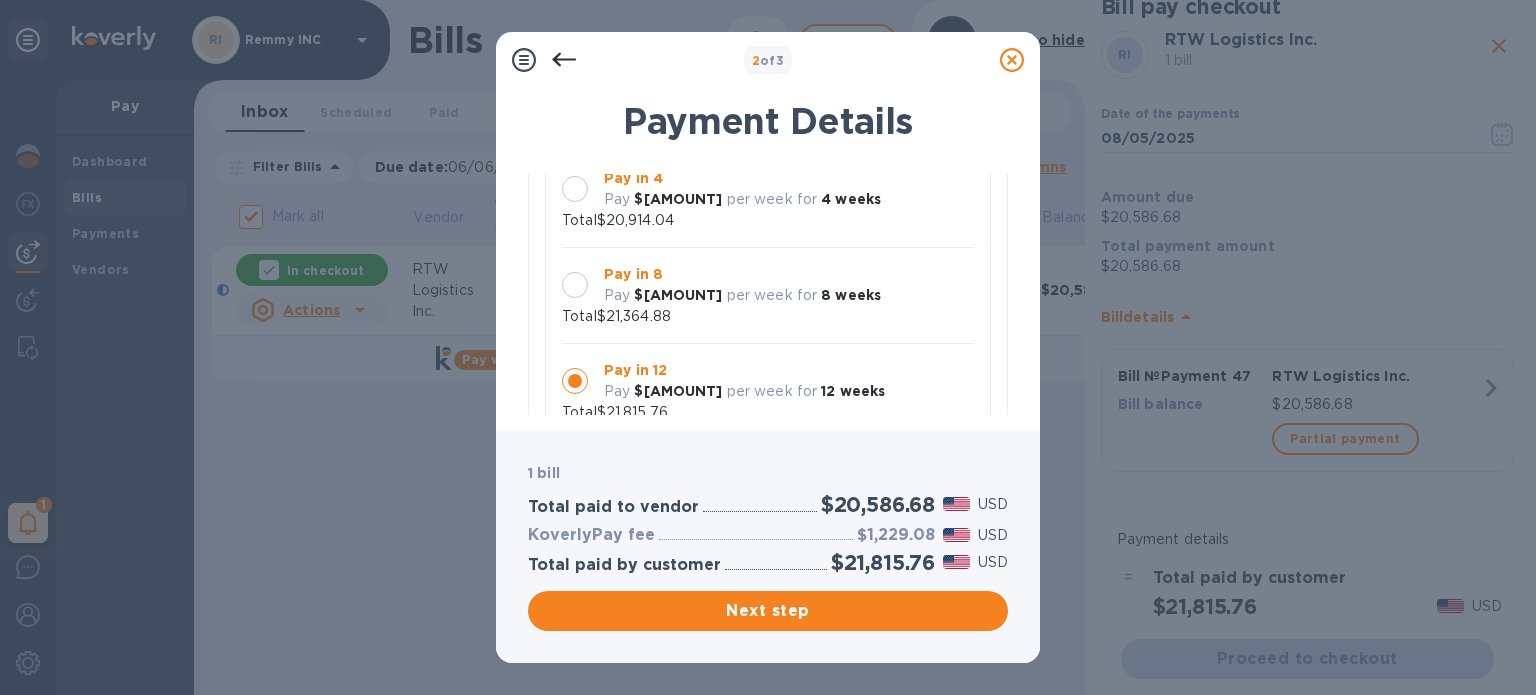 scroll, scrollTop: 0, scrollLeft: 0, axis: both 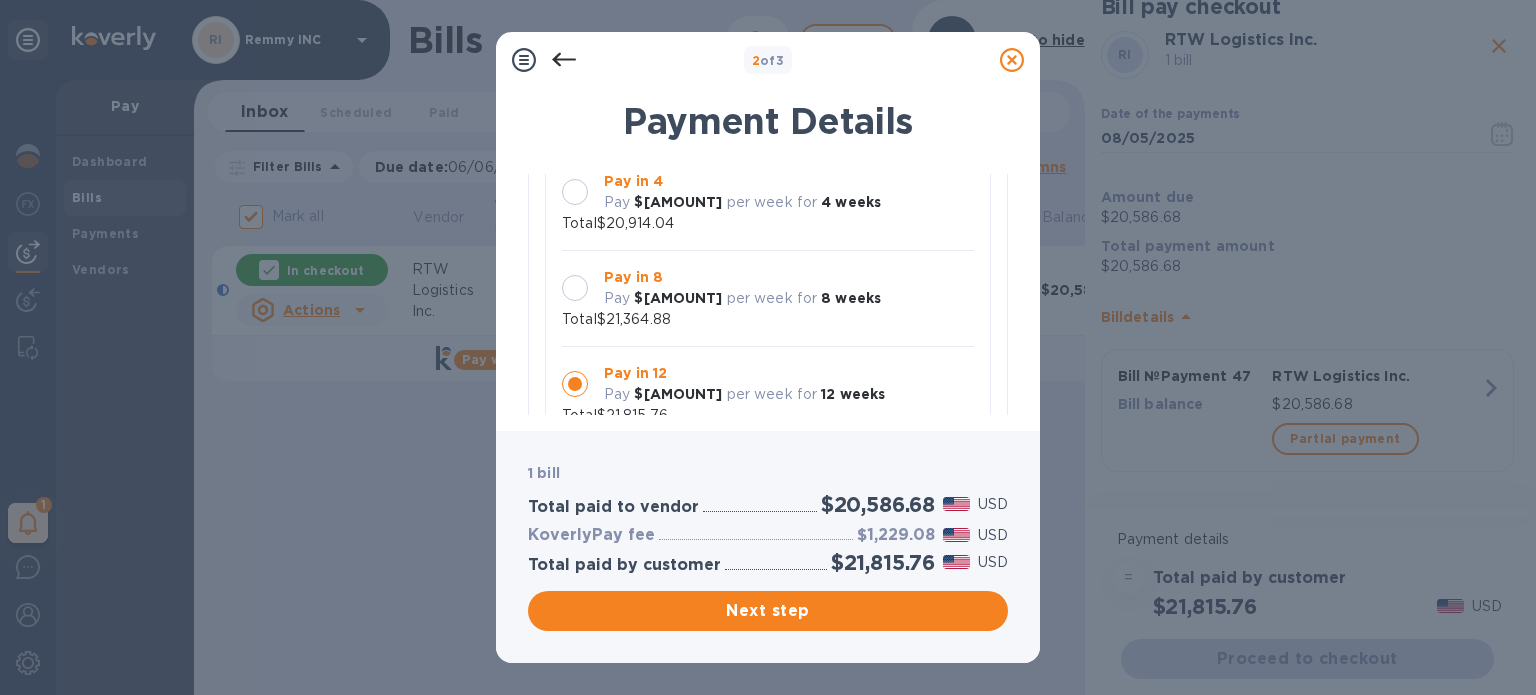 click at bounding box center (575, 192) 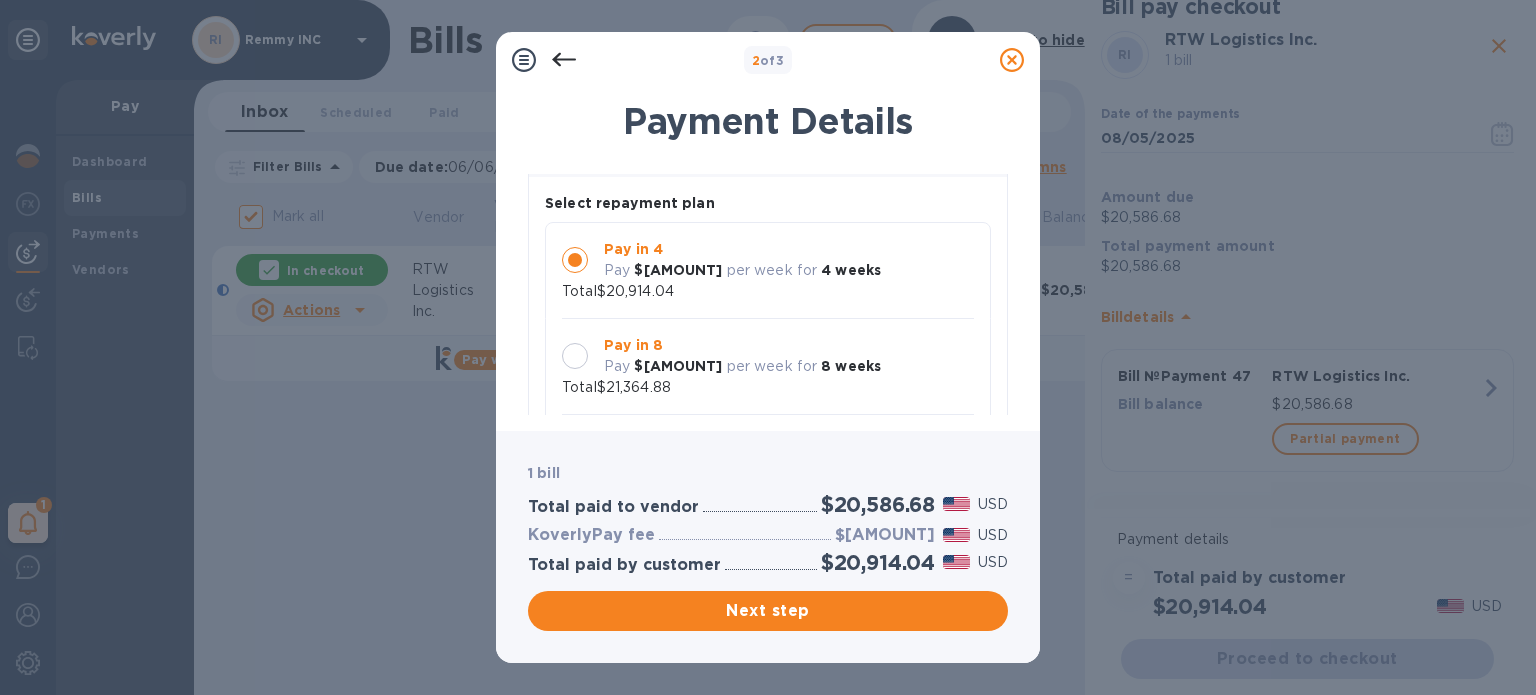 scroll, scrollTop: 98, scrollLeft: 0, axis: vertical 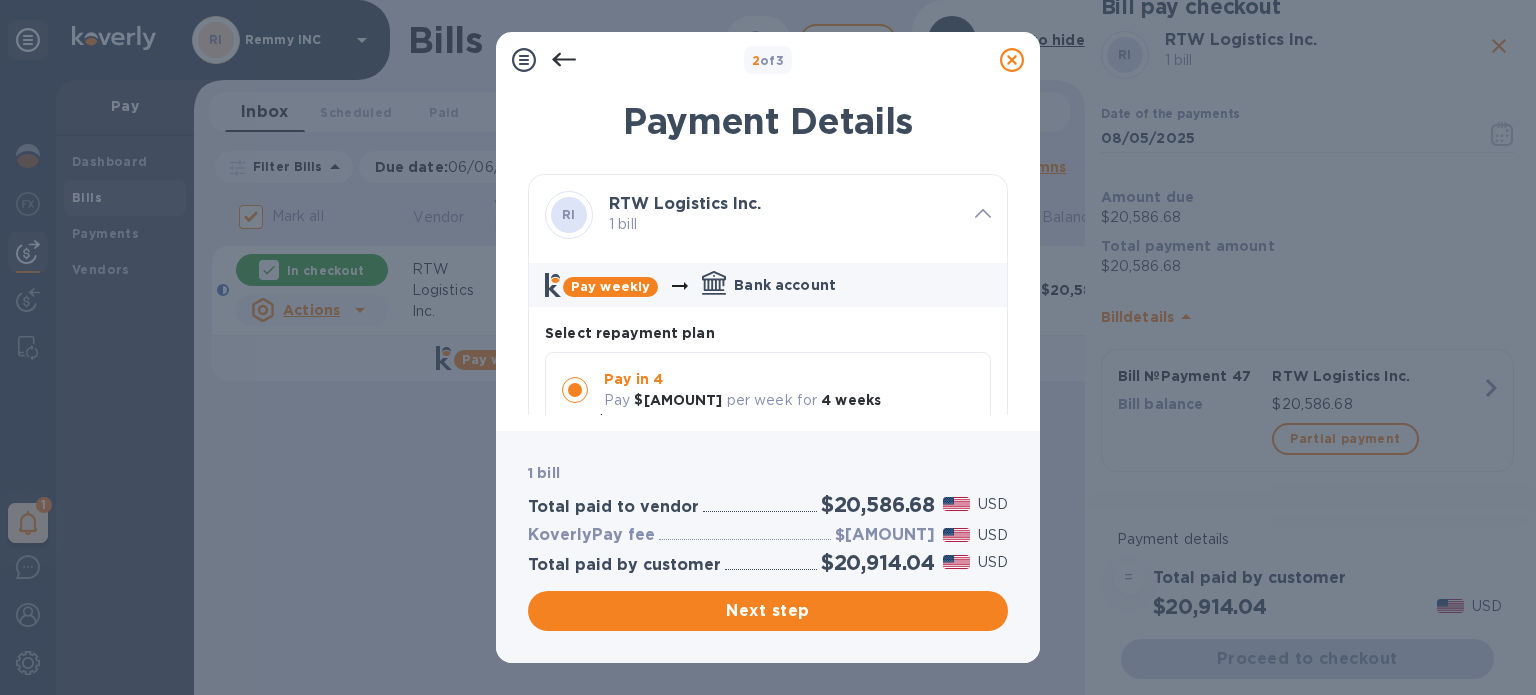 click at bounding box center (983, 212) 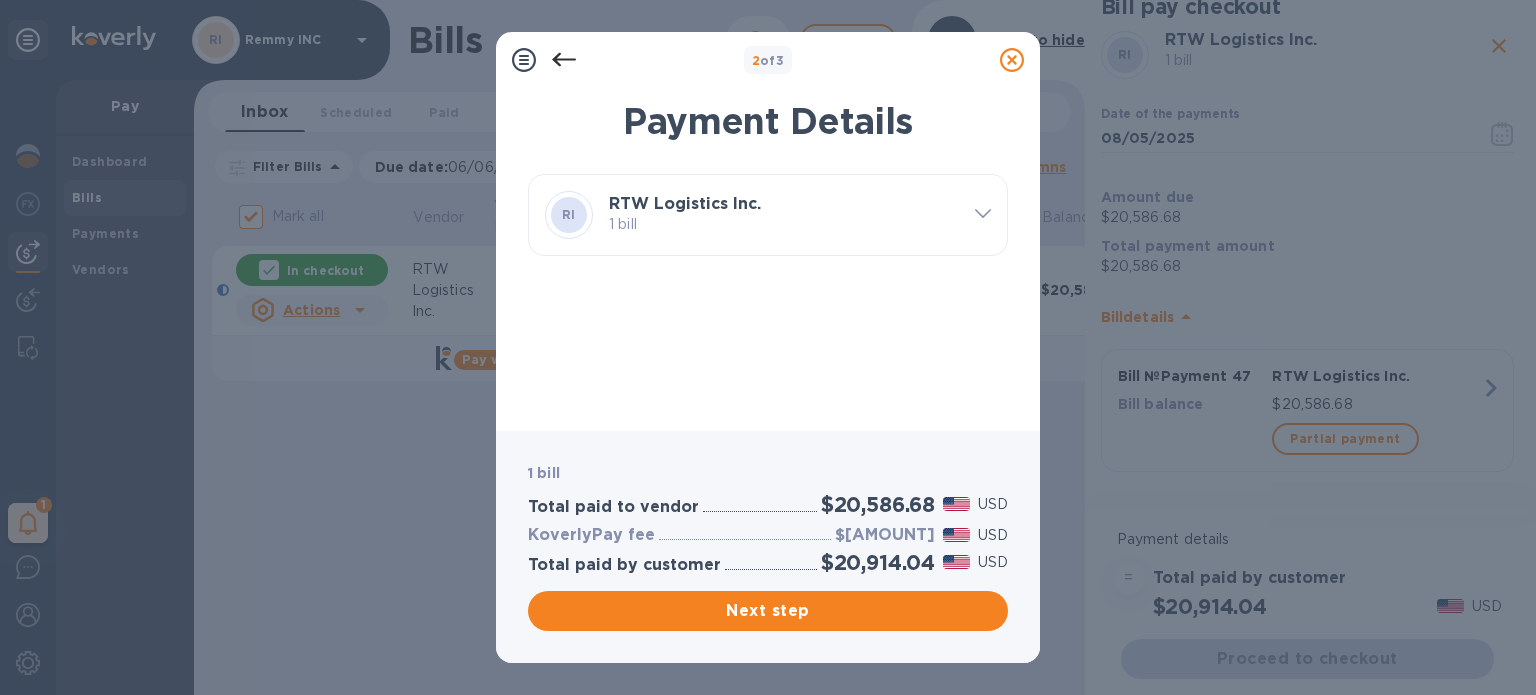 click on "RTW Logistics Inc.   1 bill" at bounding box center (784, 215) 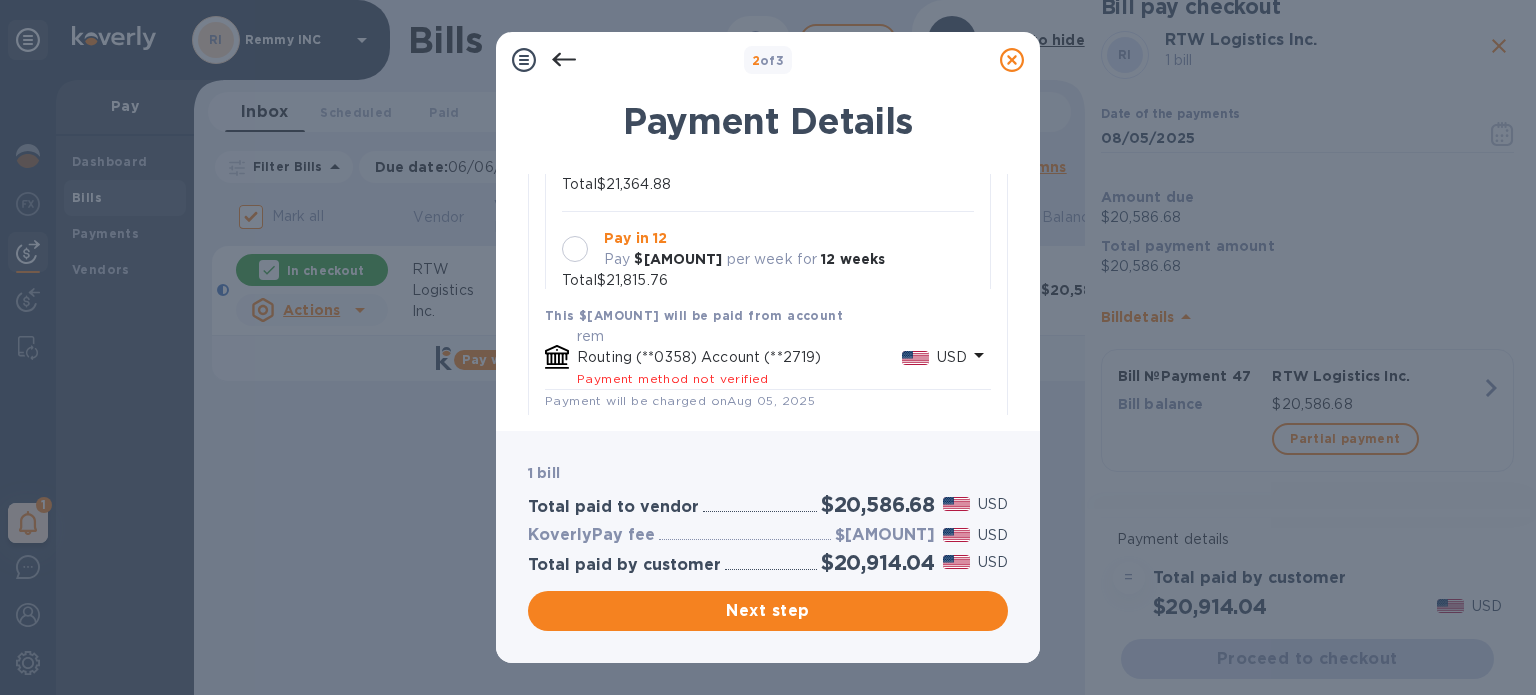 scroll, scrollTop: 300, scrollLeft: 0, axis: vertical 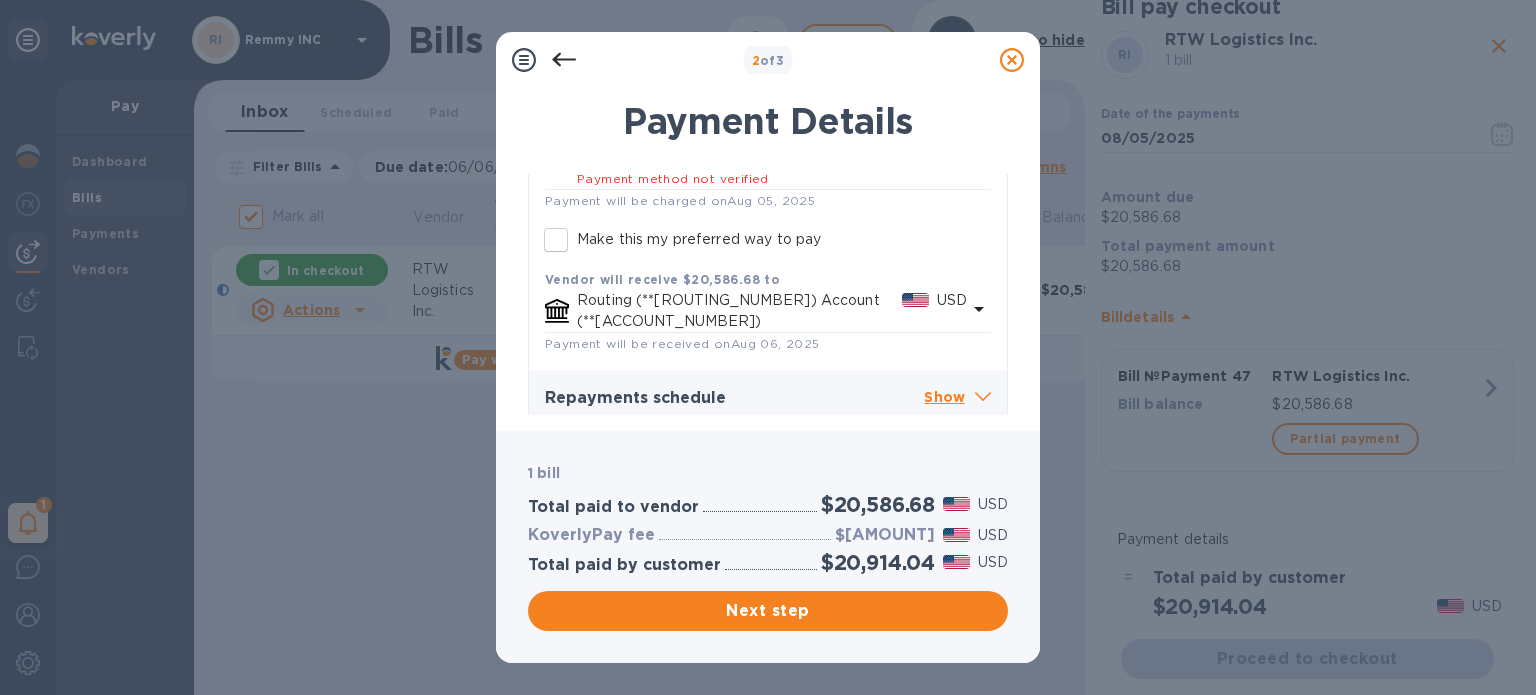 click 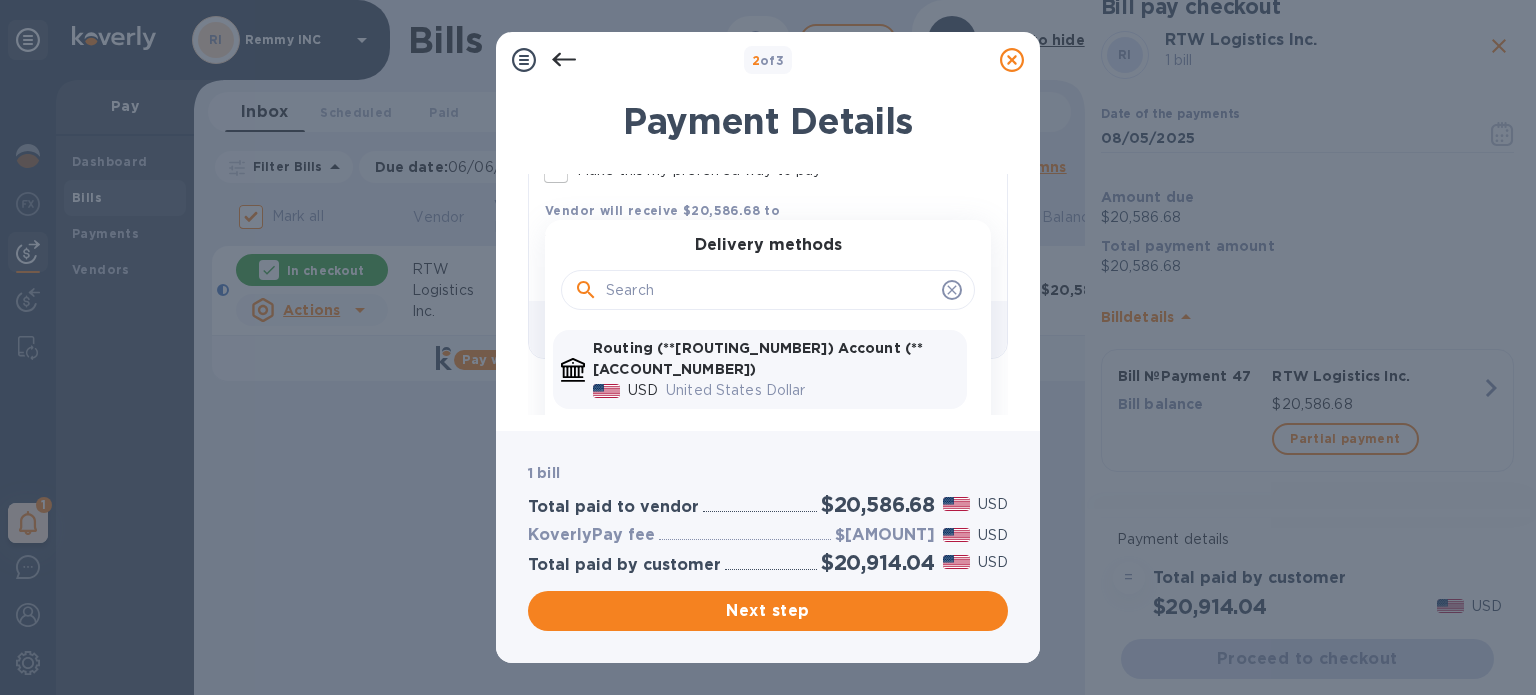 scroll, scrollTop: 633, scrollLeft: 0, axis: vertical 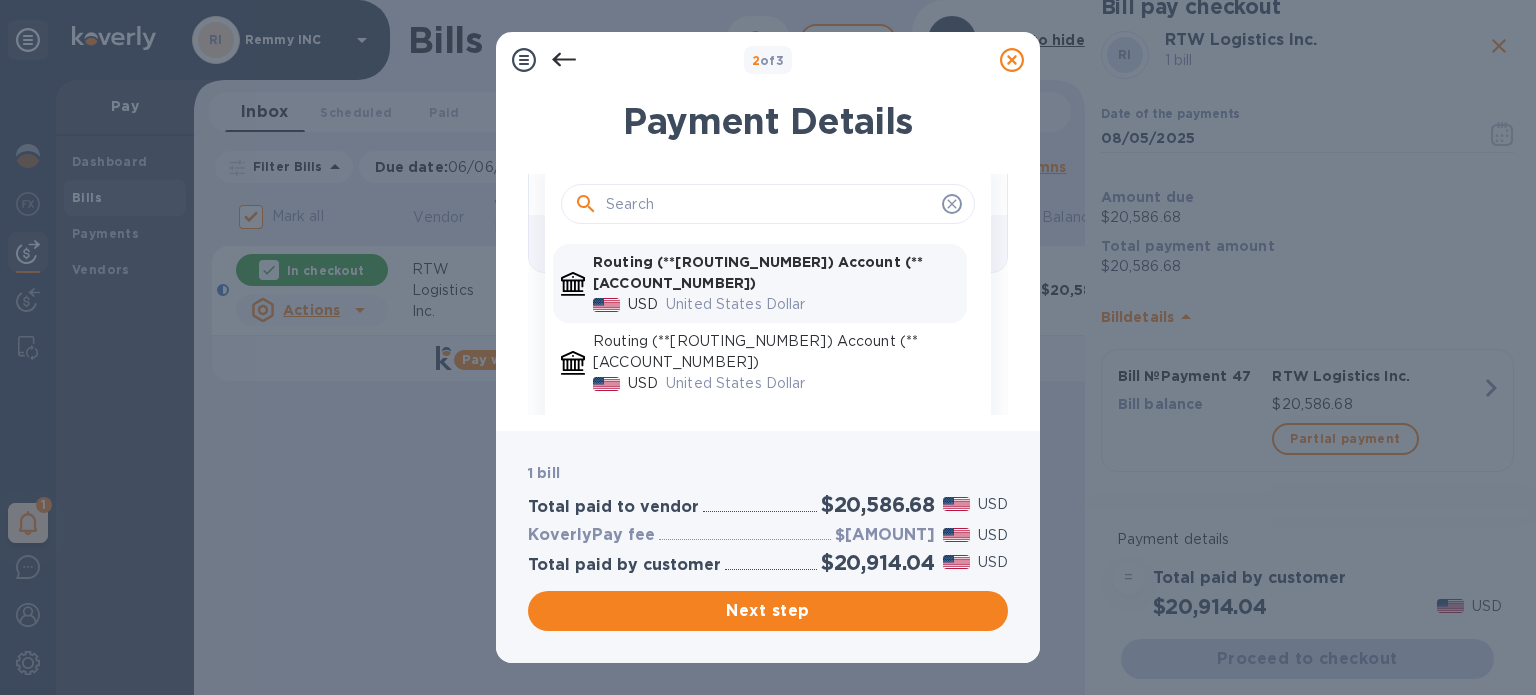 click on "Add new delivery method" at bounding box center (783, 430) 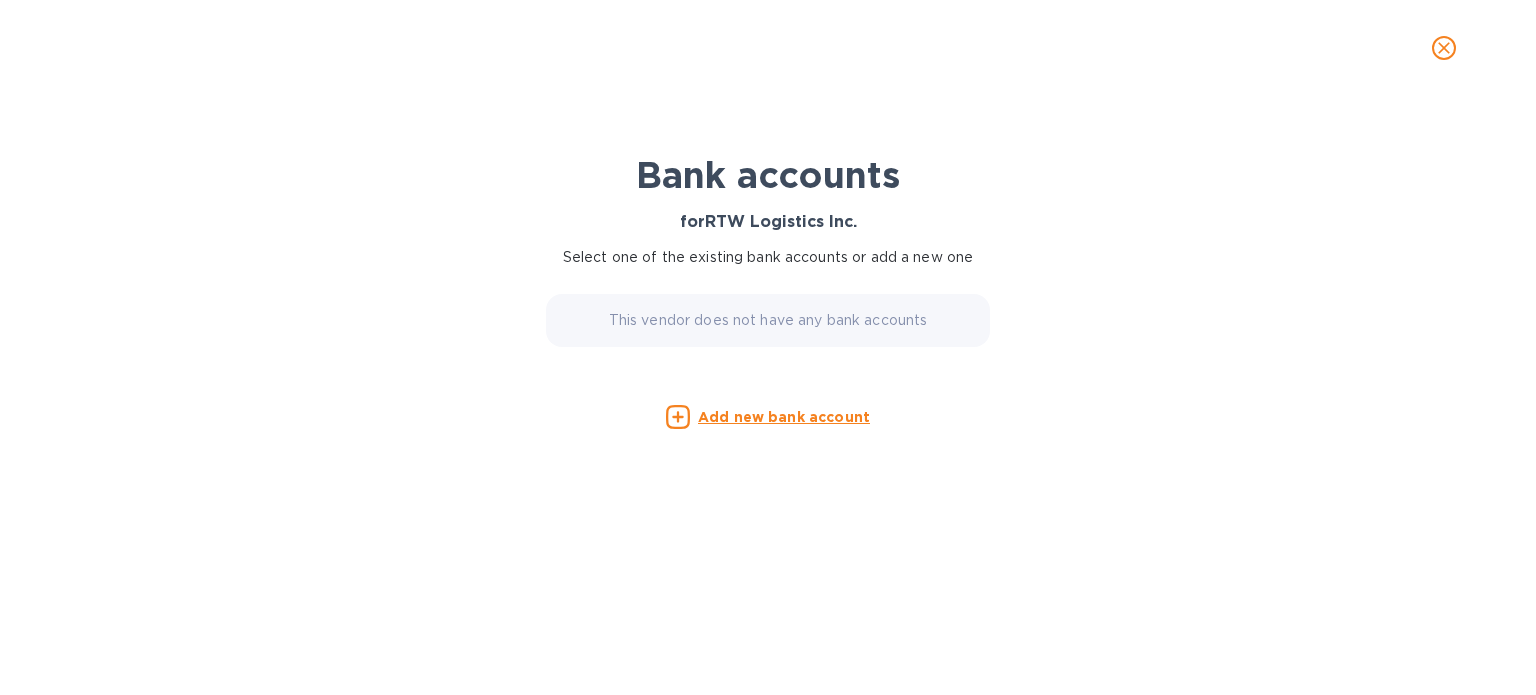 scroll, scrollTop: 533, scrollLeft: 0, axis: vertical 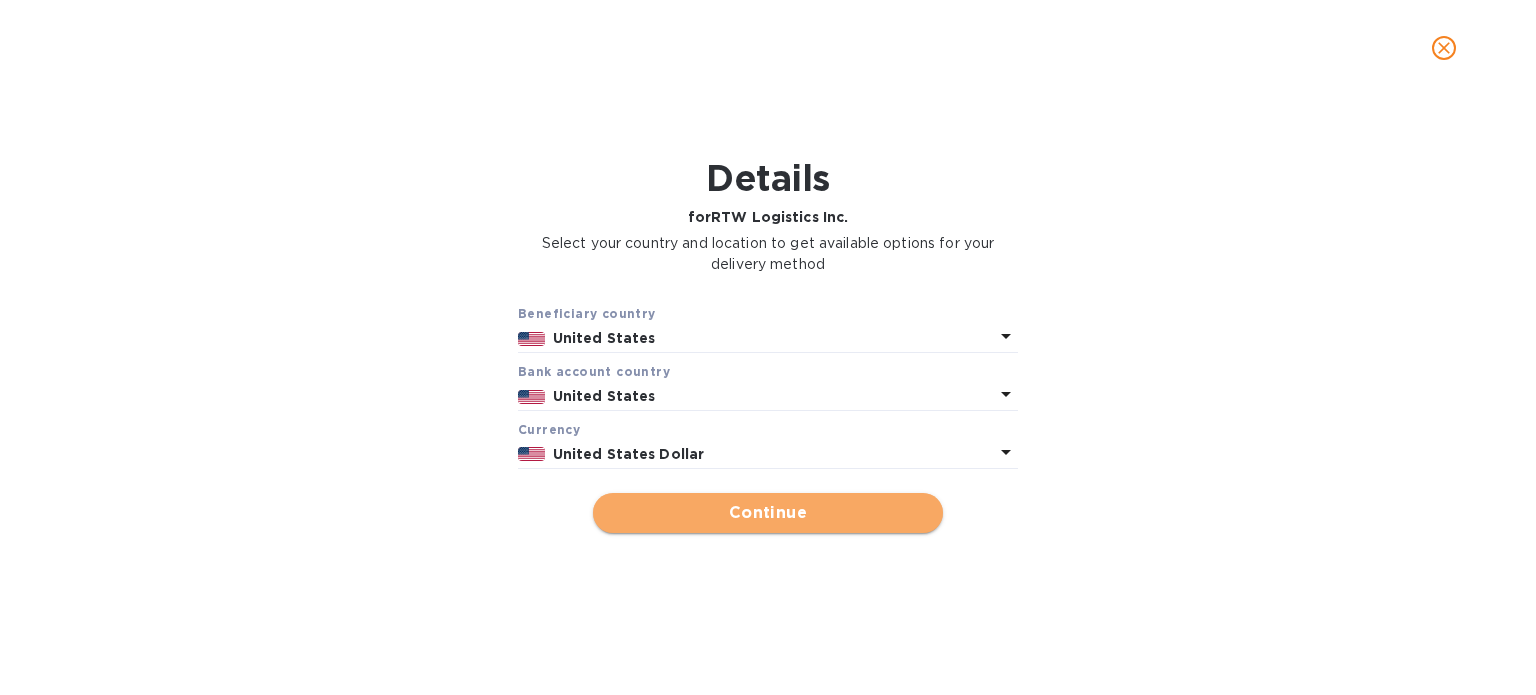 click on "Continue" at bounding box center (768, 513) 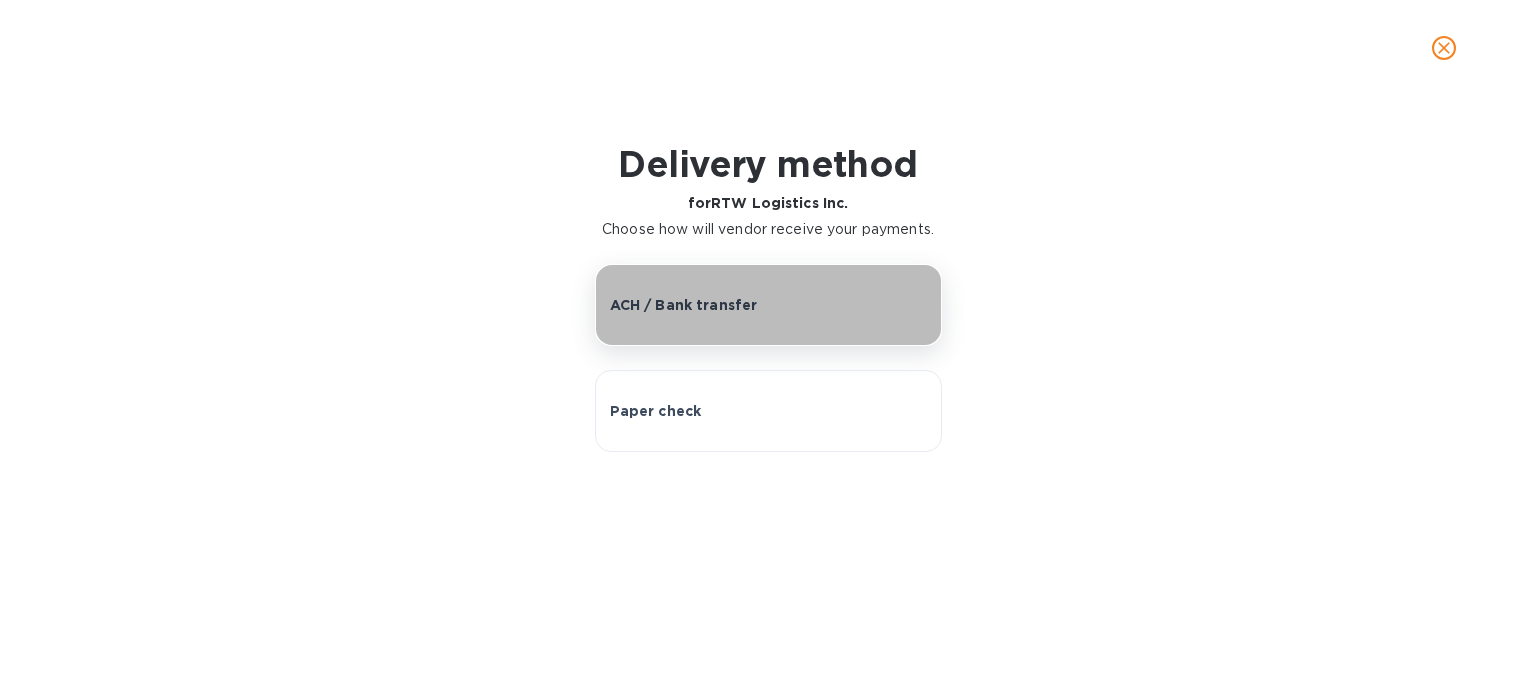 click on "ACH / Bank transfer" at bounding box center [684, 305] 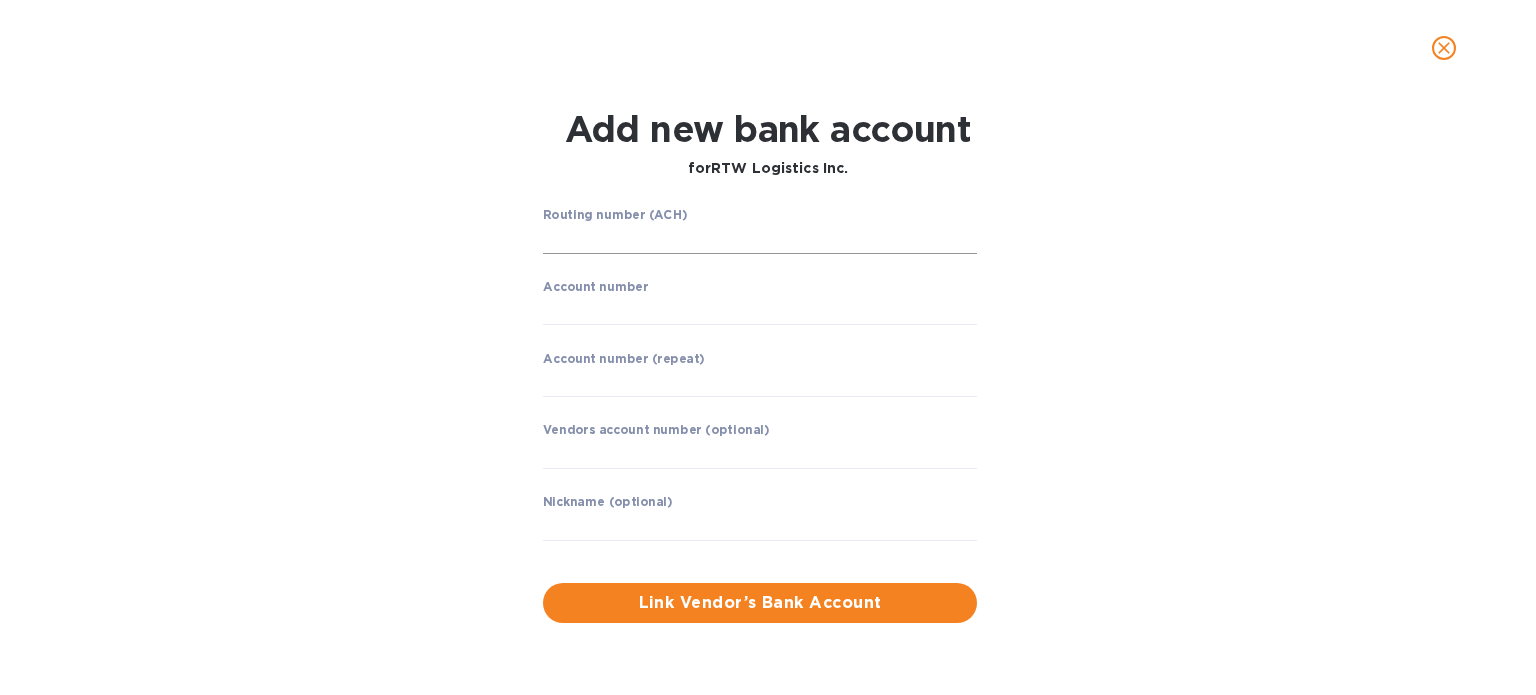 click at bounding box center [760, 239] 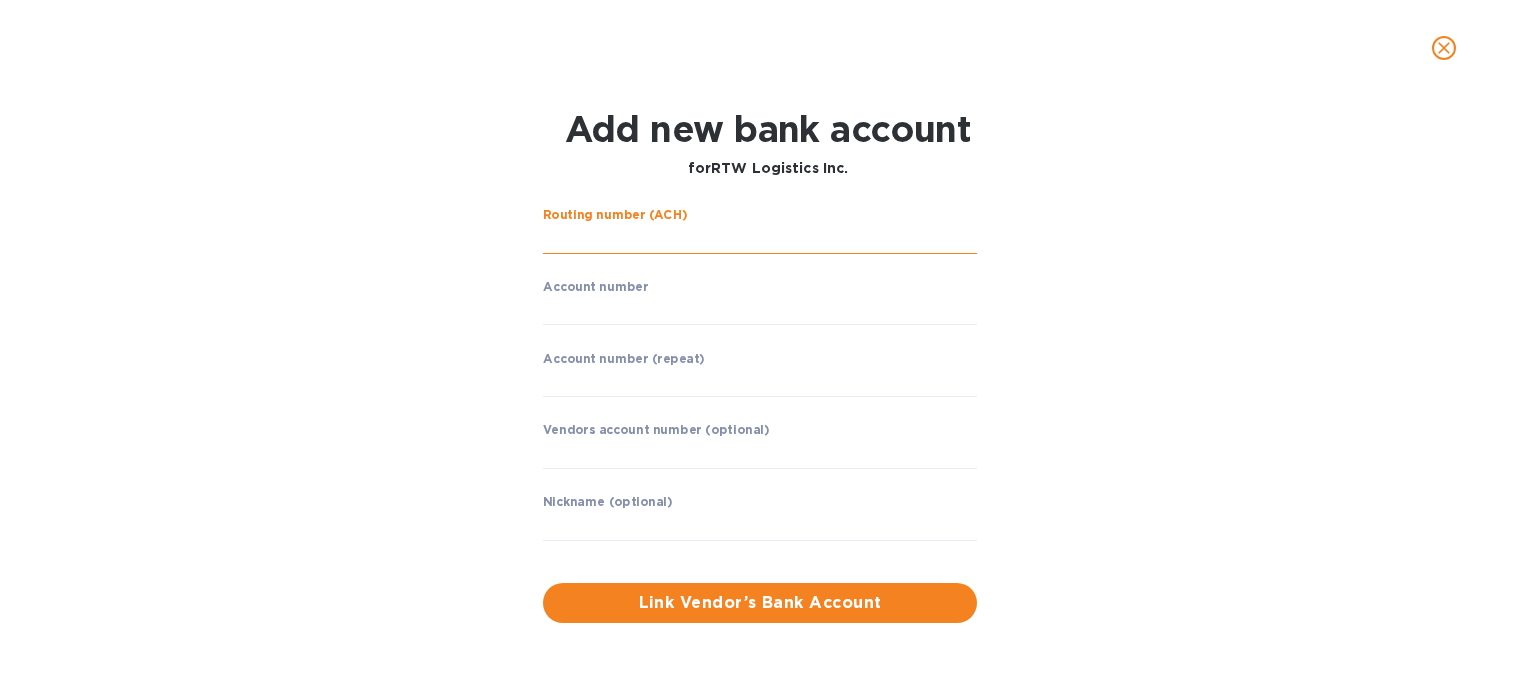 click at bounding box center (760, 239) 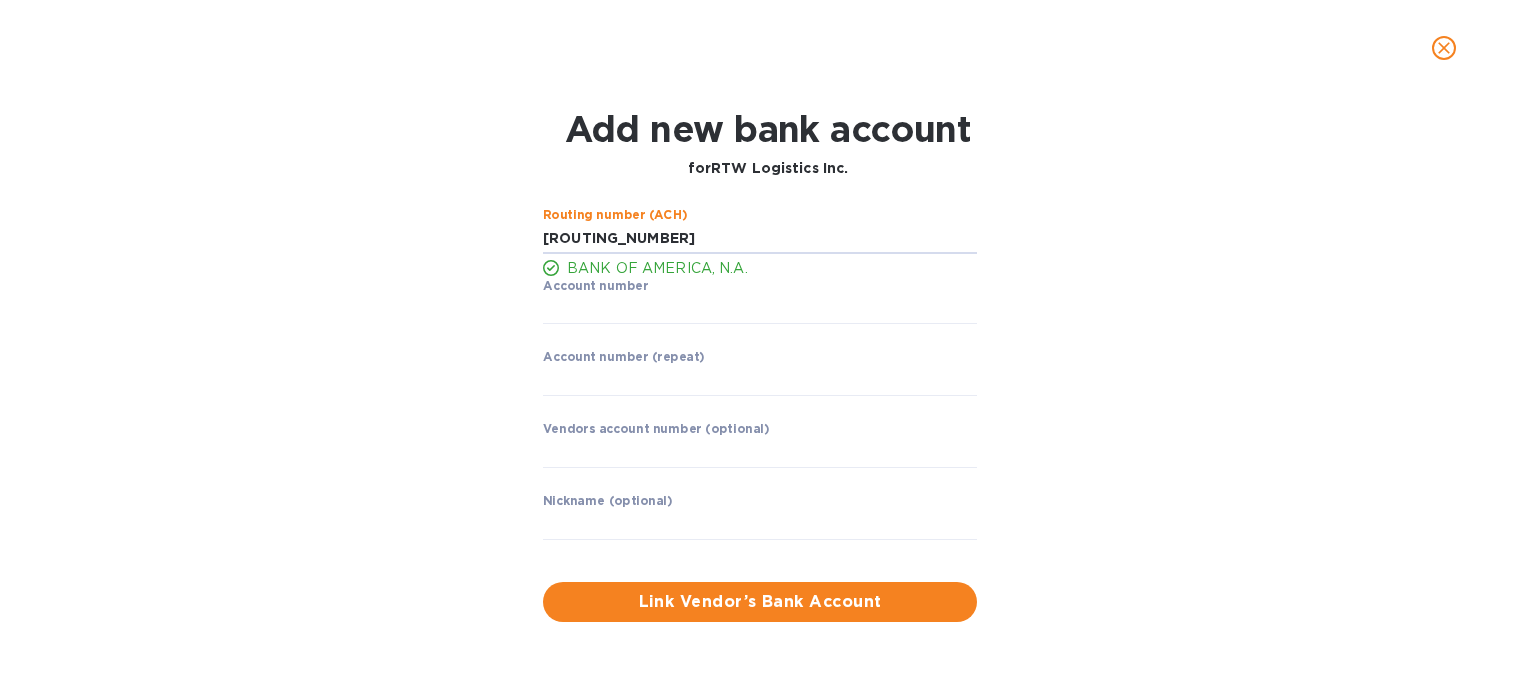 type on "[ROUTING_NUMBER]" 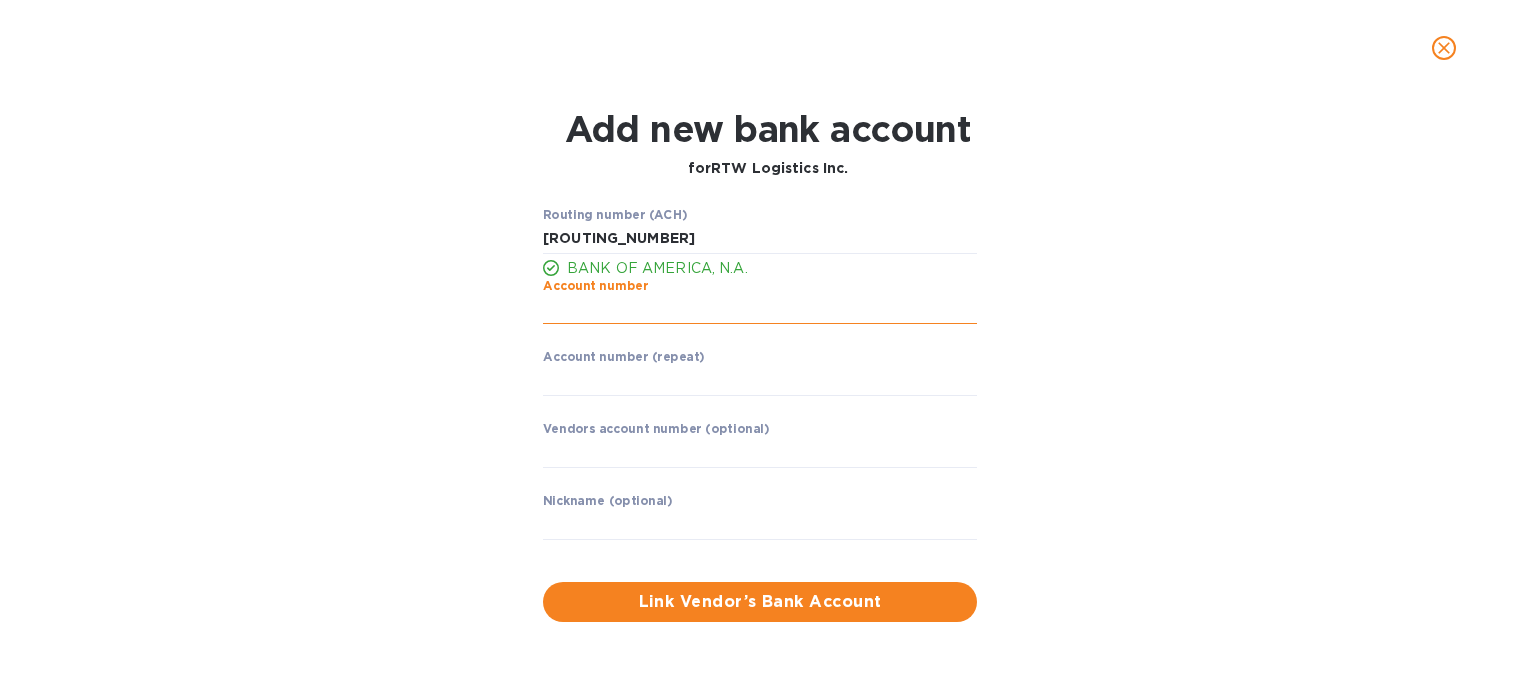 click at bounding box center (760, 310) 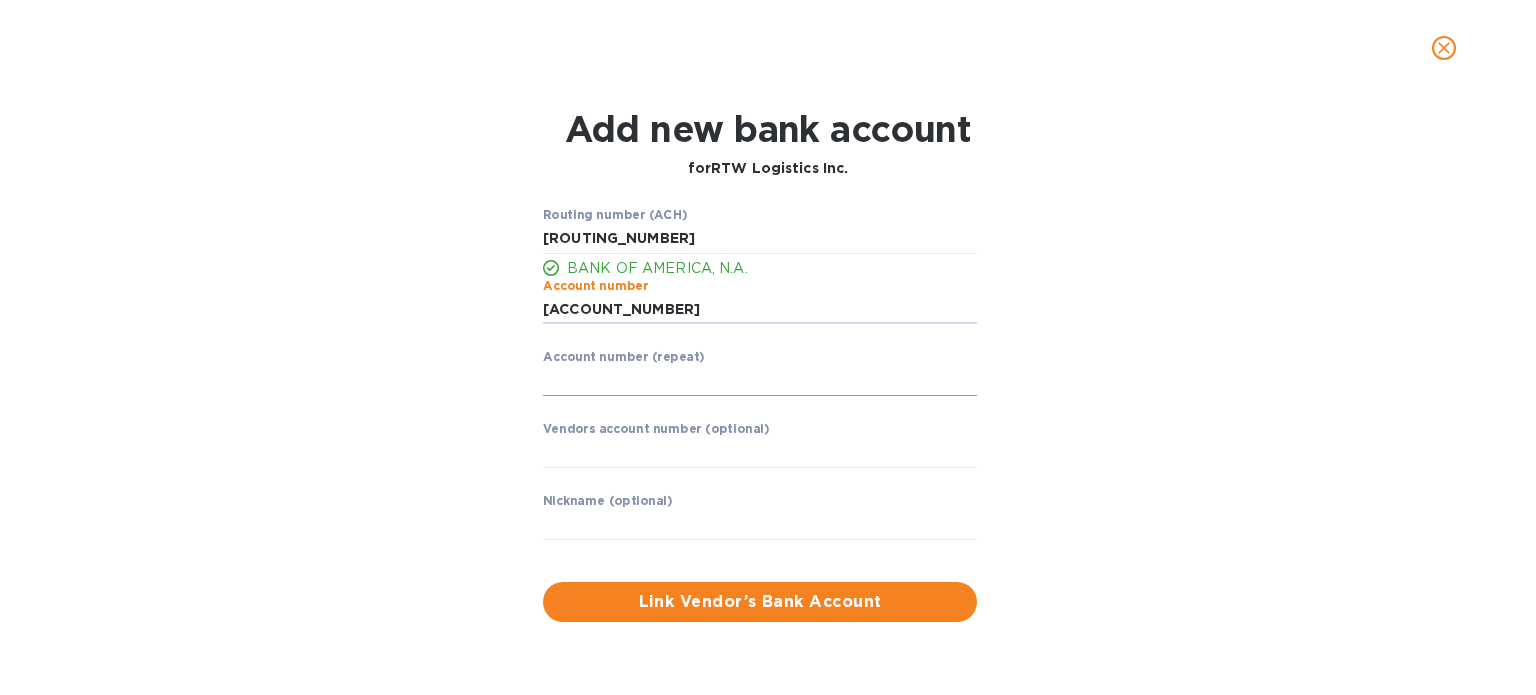type on "[ACCOUNT_NUMBER]" 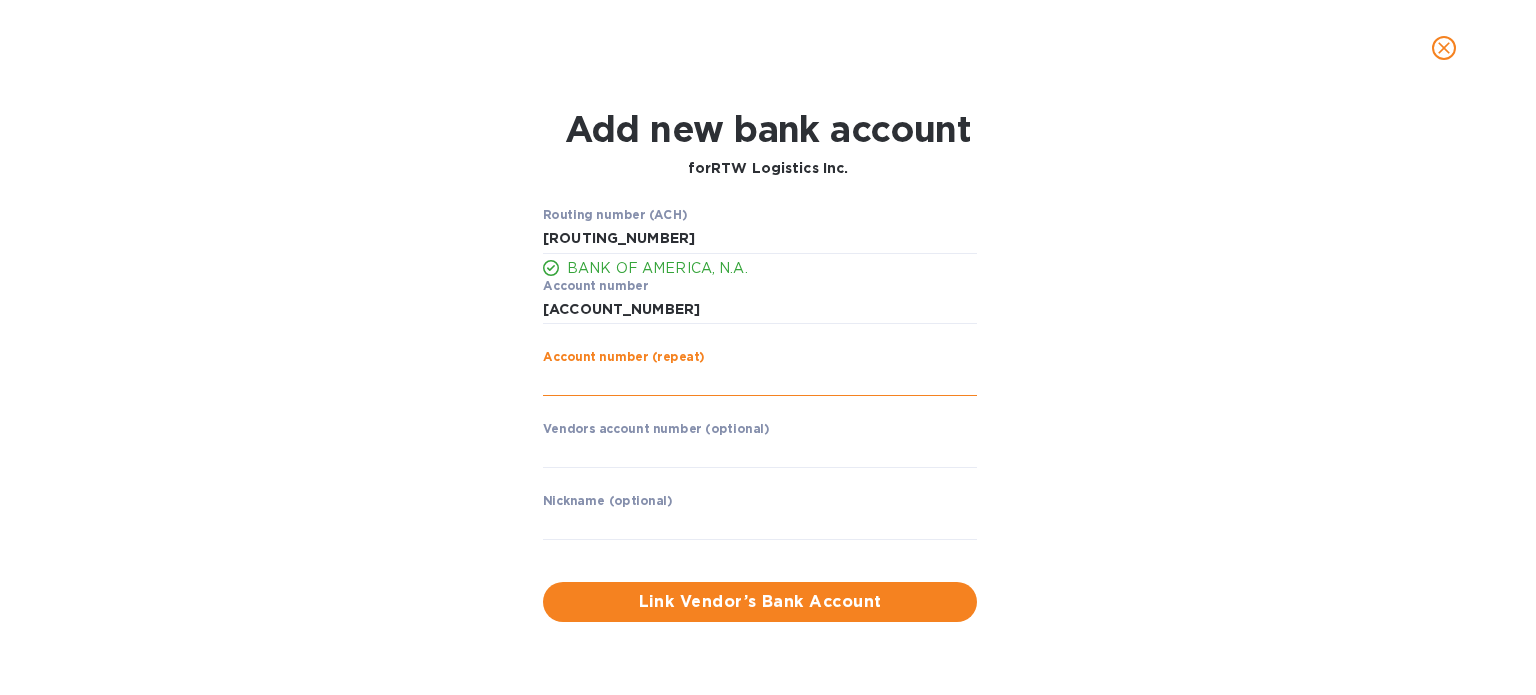 click at bounding box center [760, 381] 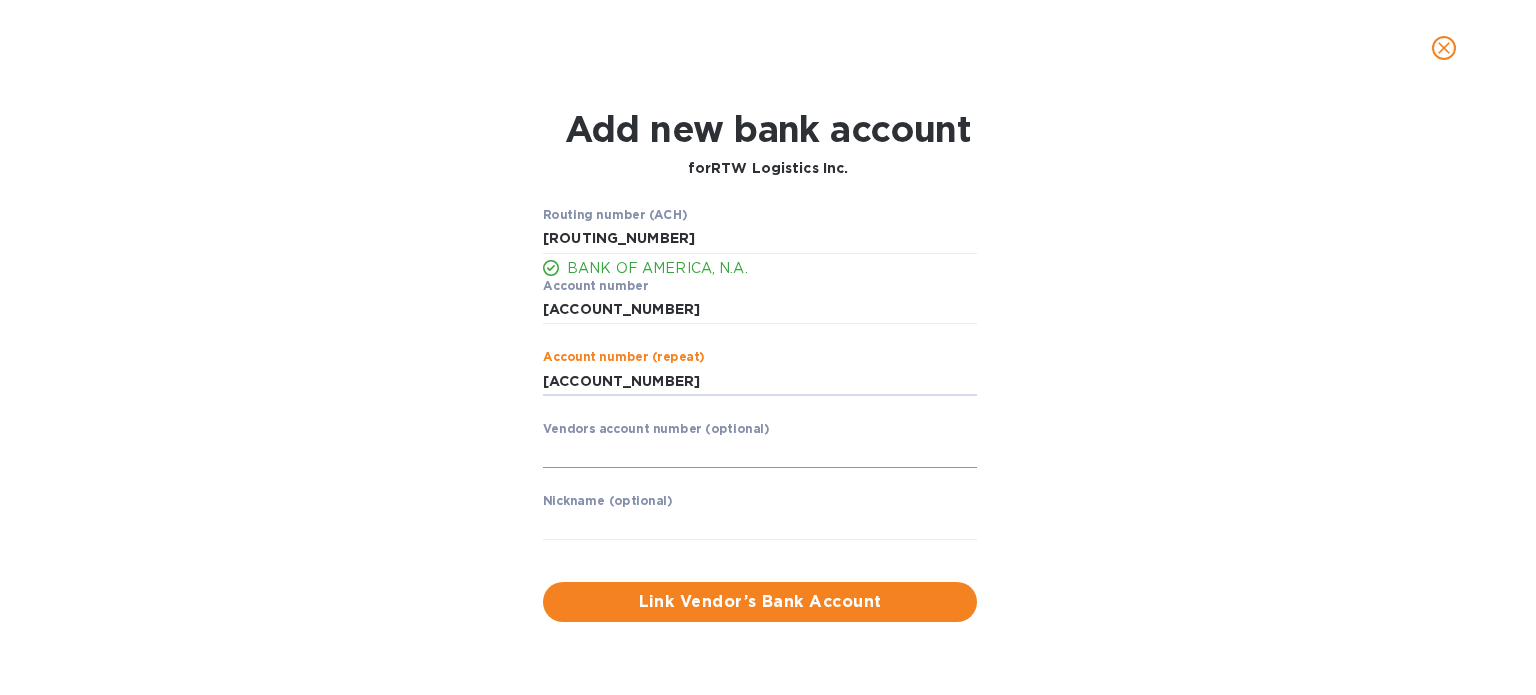 type on "[ACCOUNT_NUMBER]" 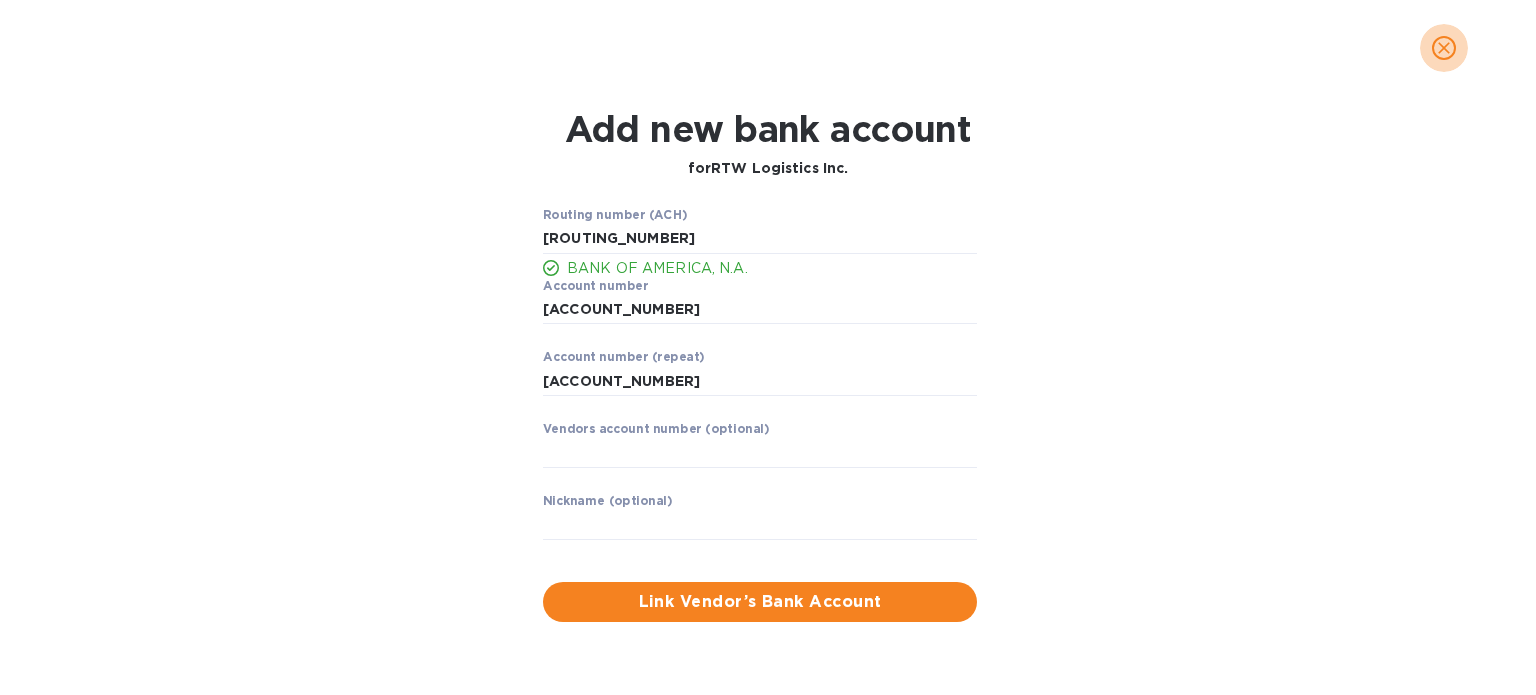 click 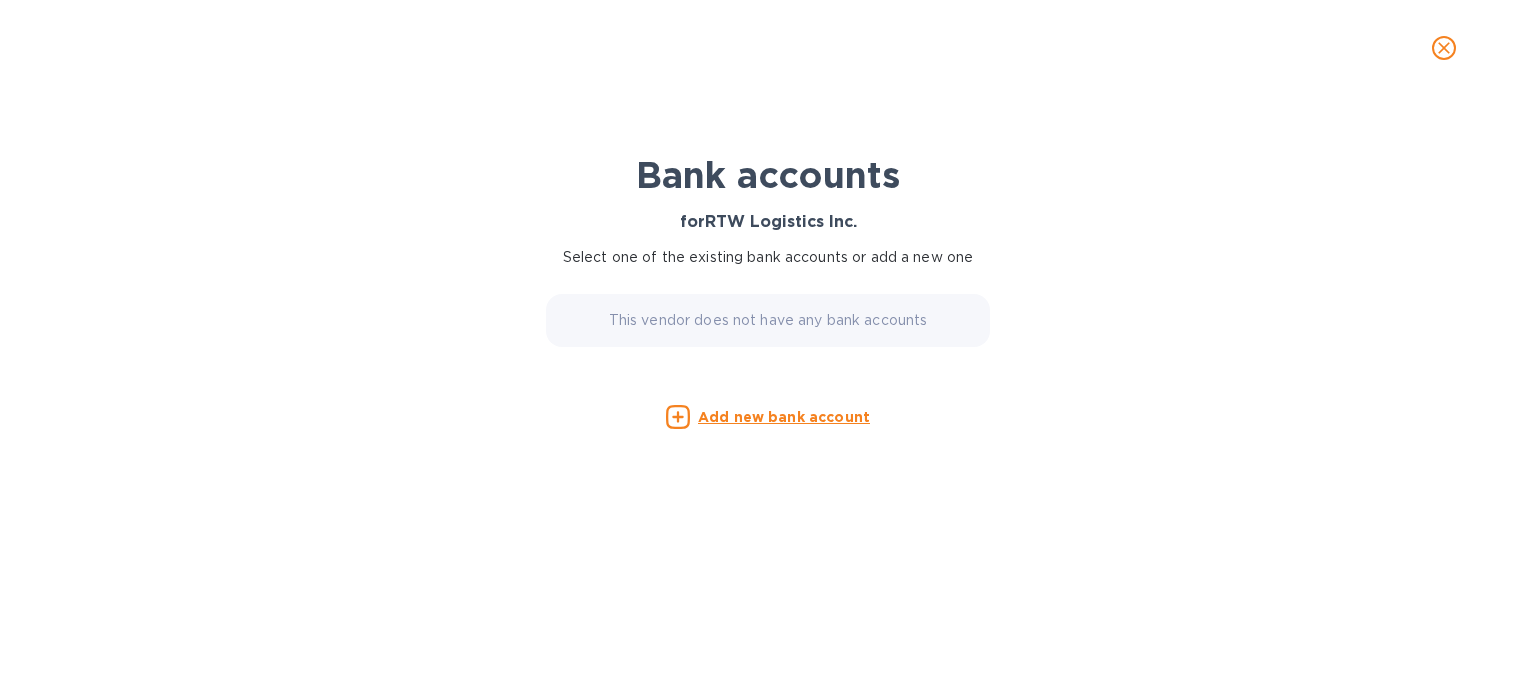 click 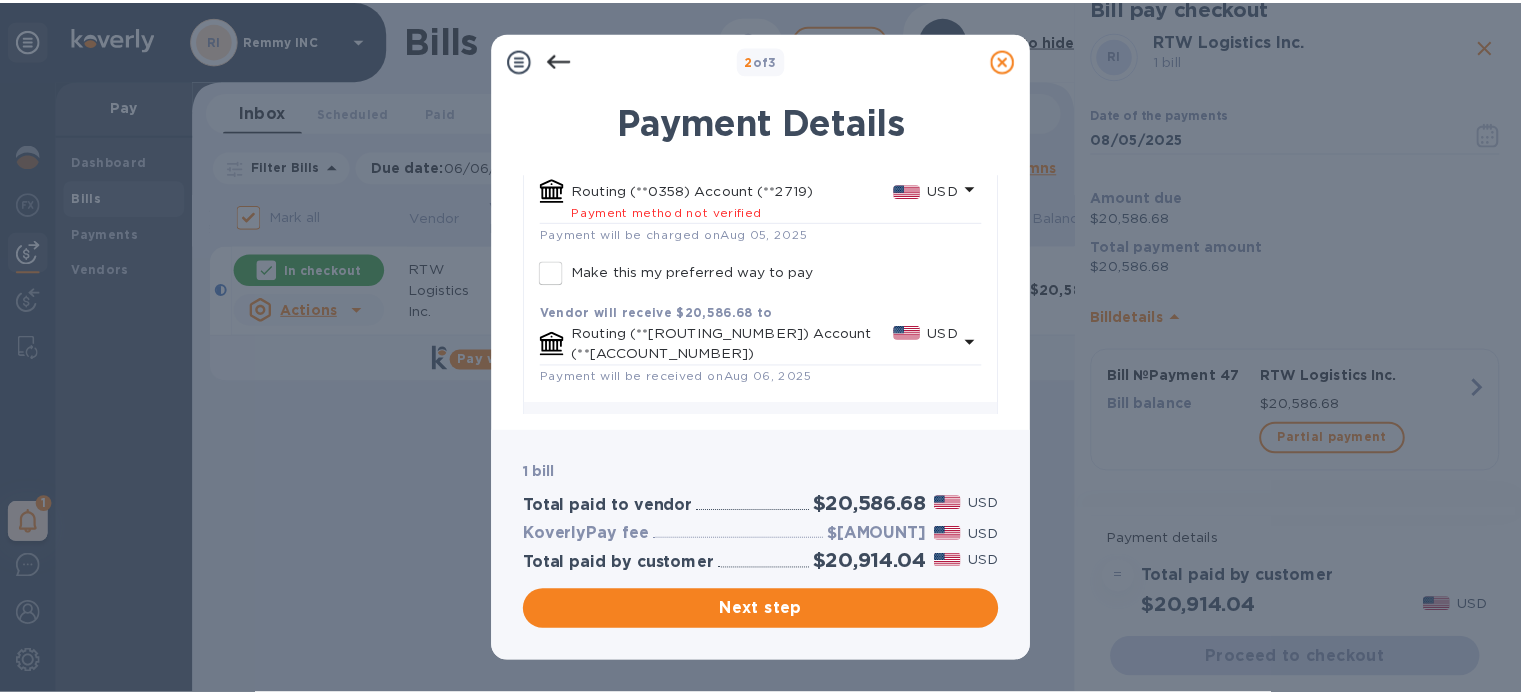 scroll, scrollTop: 533, scrollLeft: 0, axis: vertical 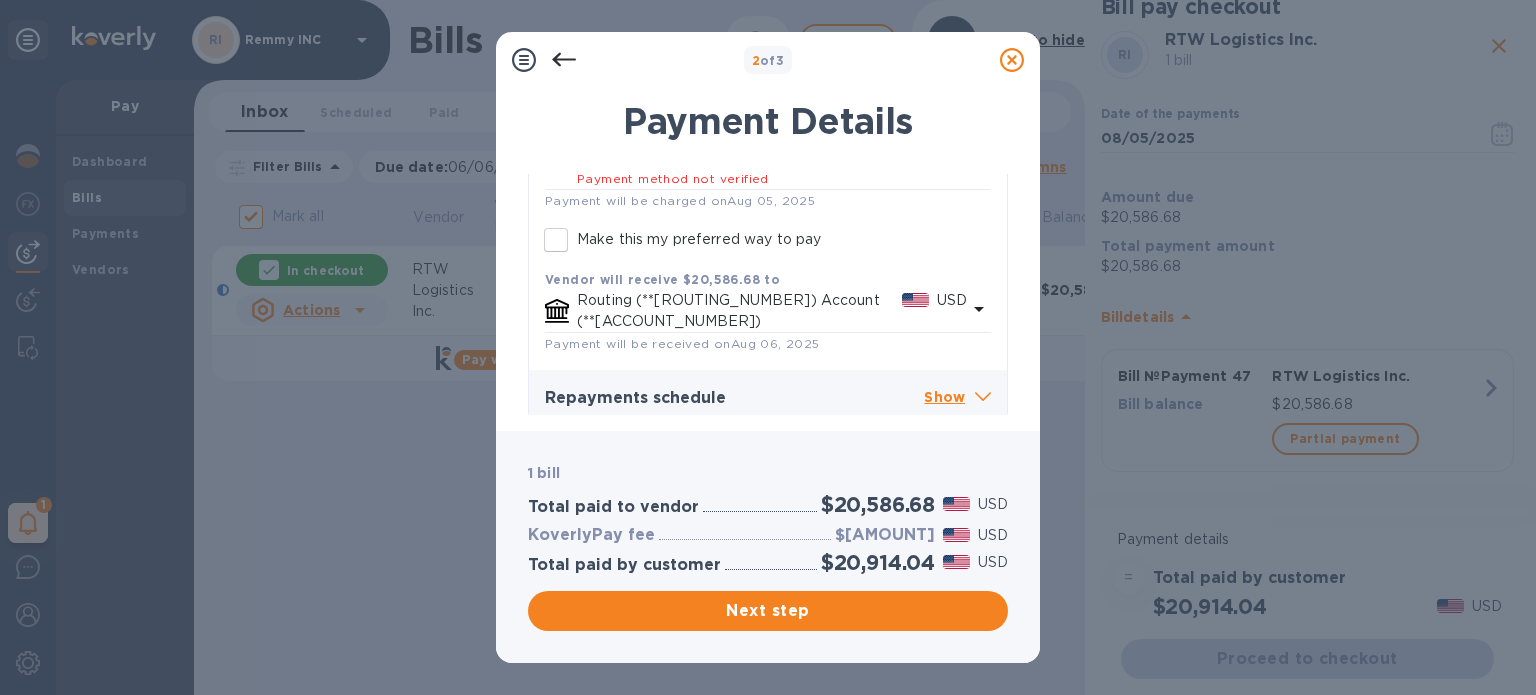 click 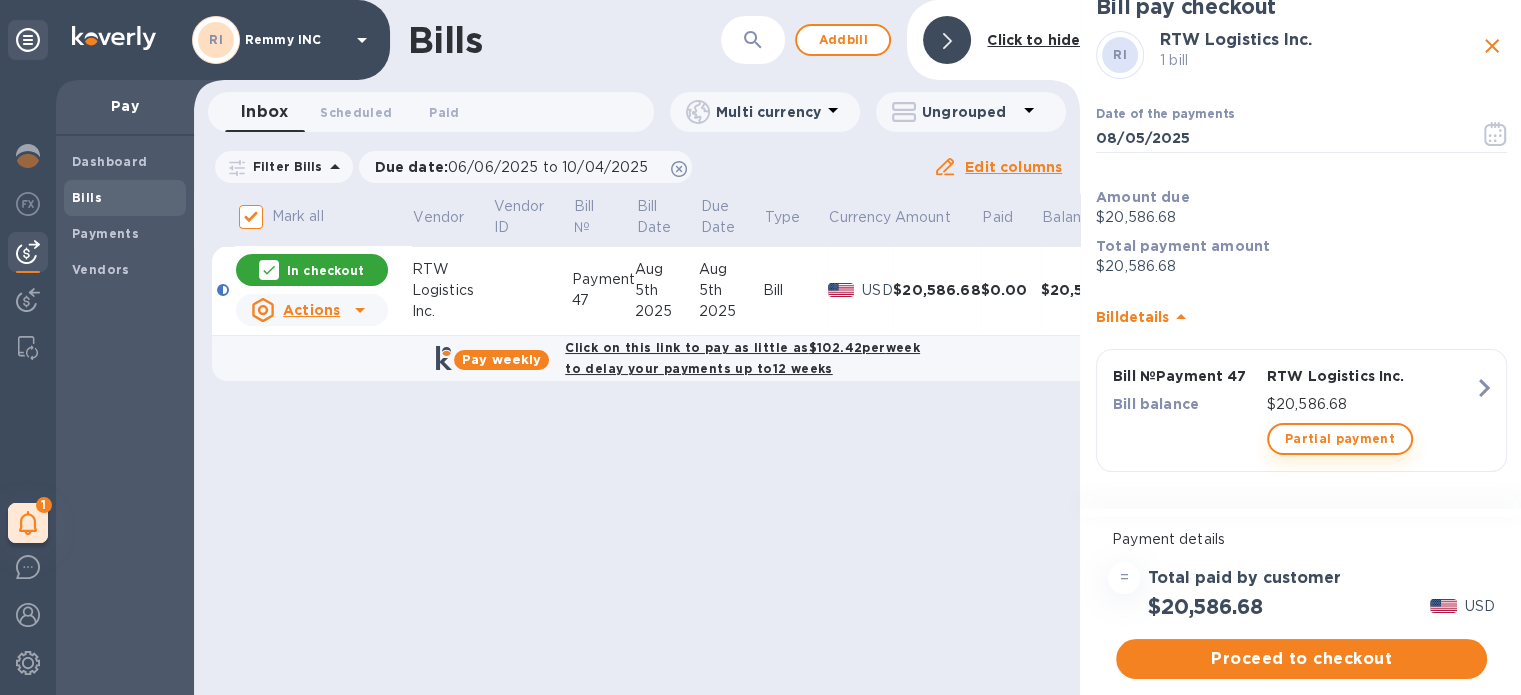 click on "Partial payment" at bounding box center (1340, 439) 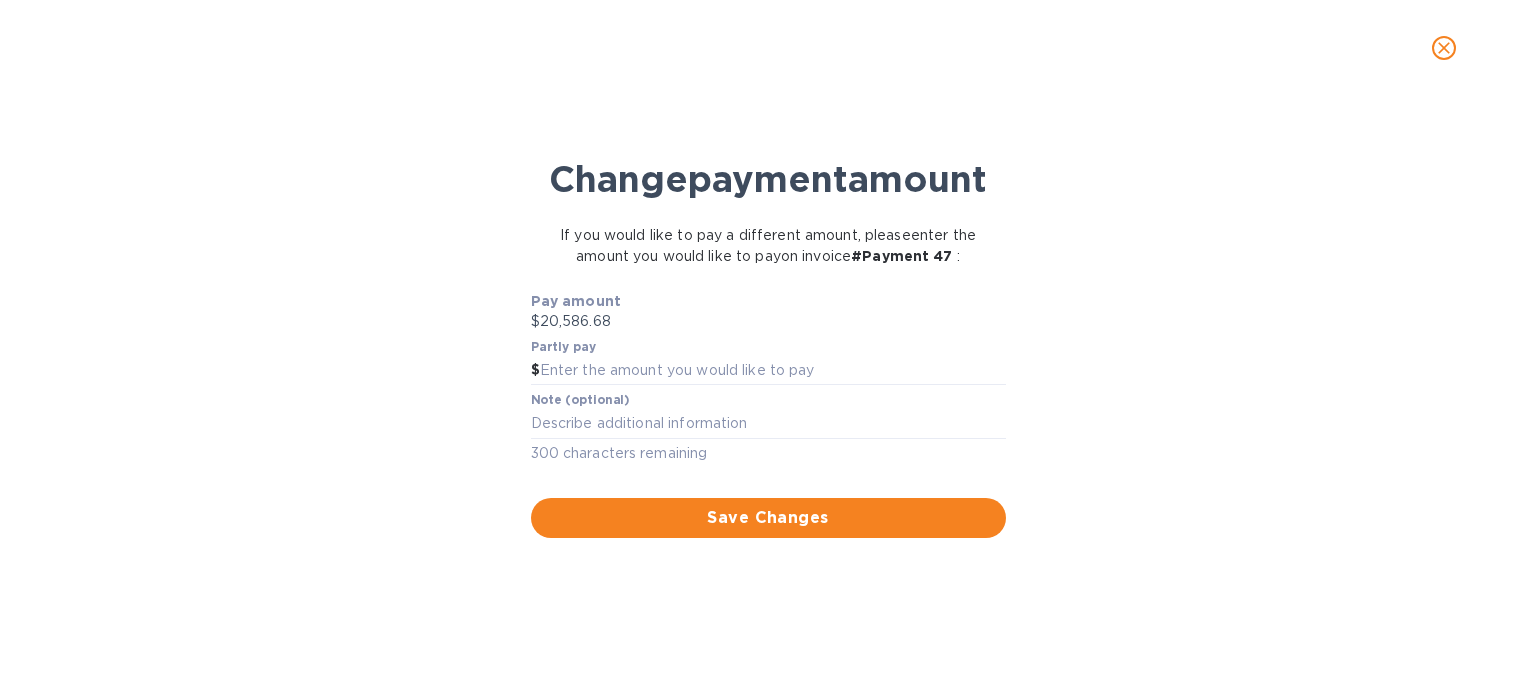 click at bounding box center (1444, 48) 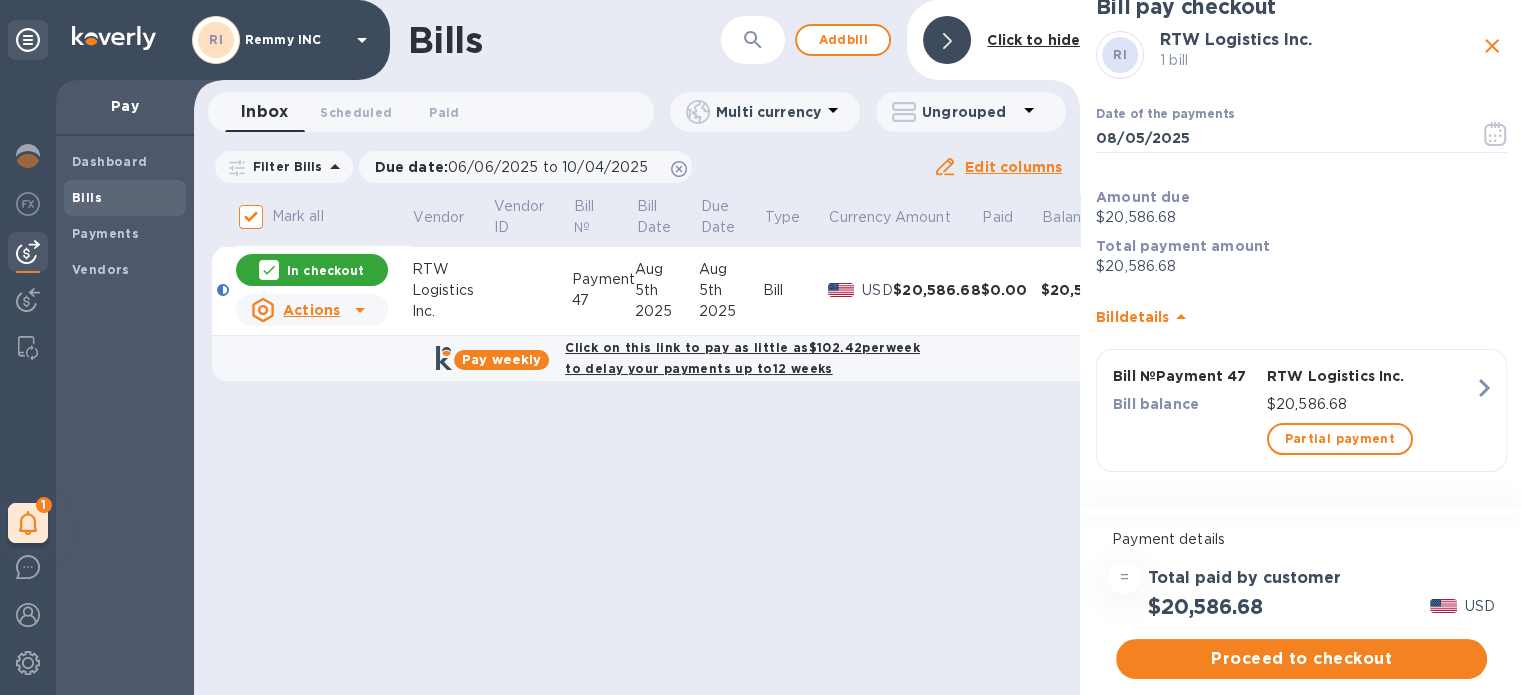 scroll, scrollTop: 15, scrollLeft: 0, axis: vertical 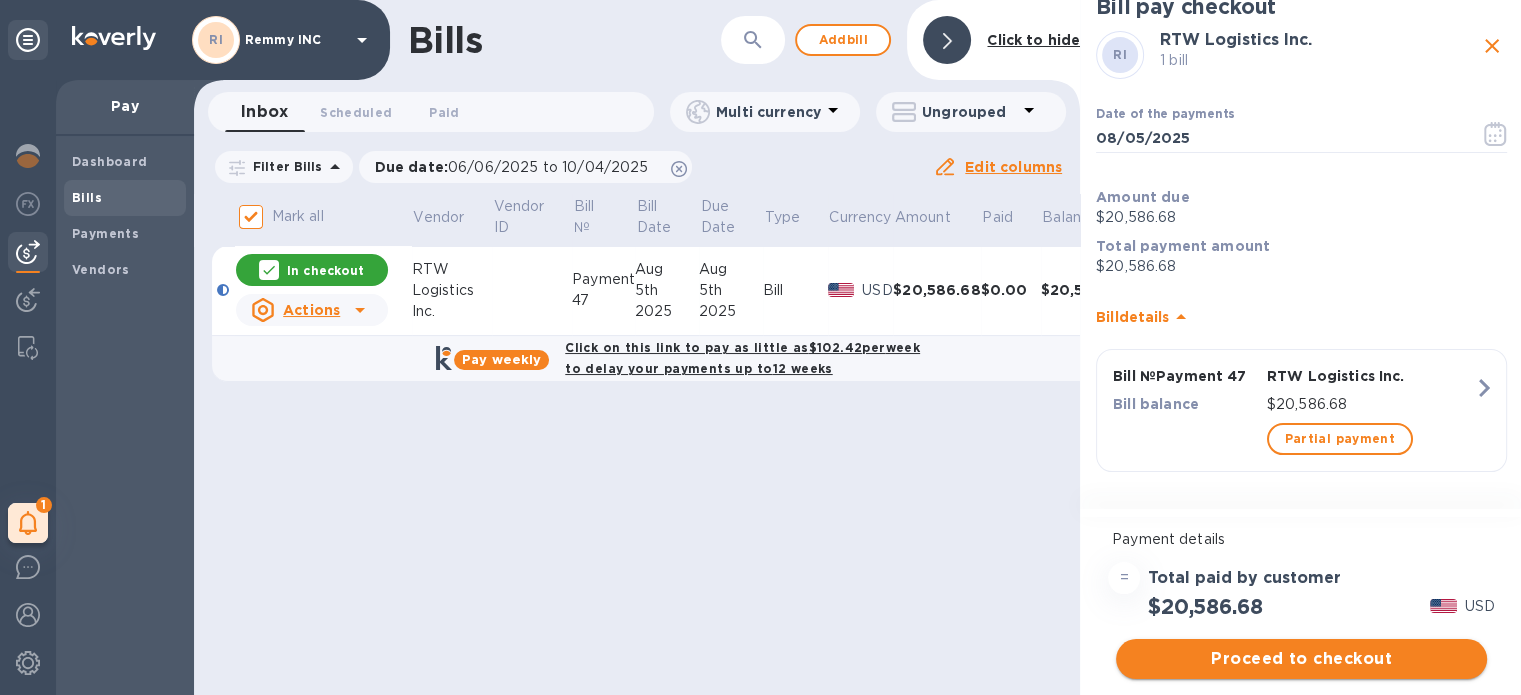 click on "Proceed to checkout" at bounding box center (1301, 659) 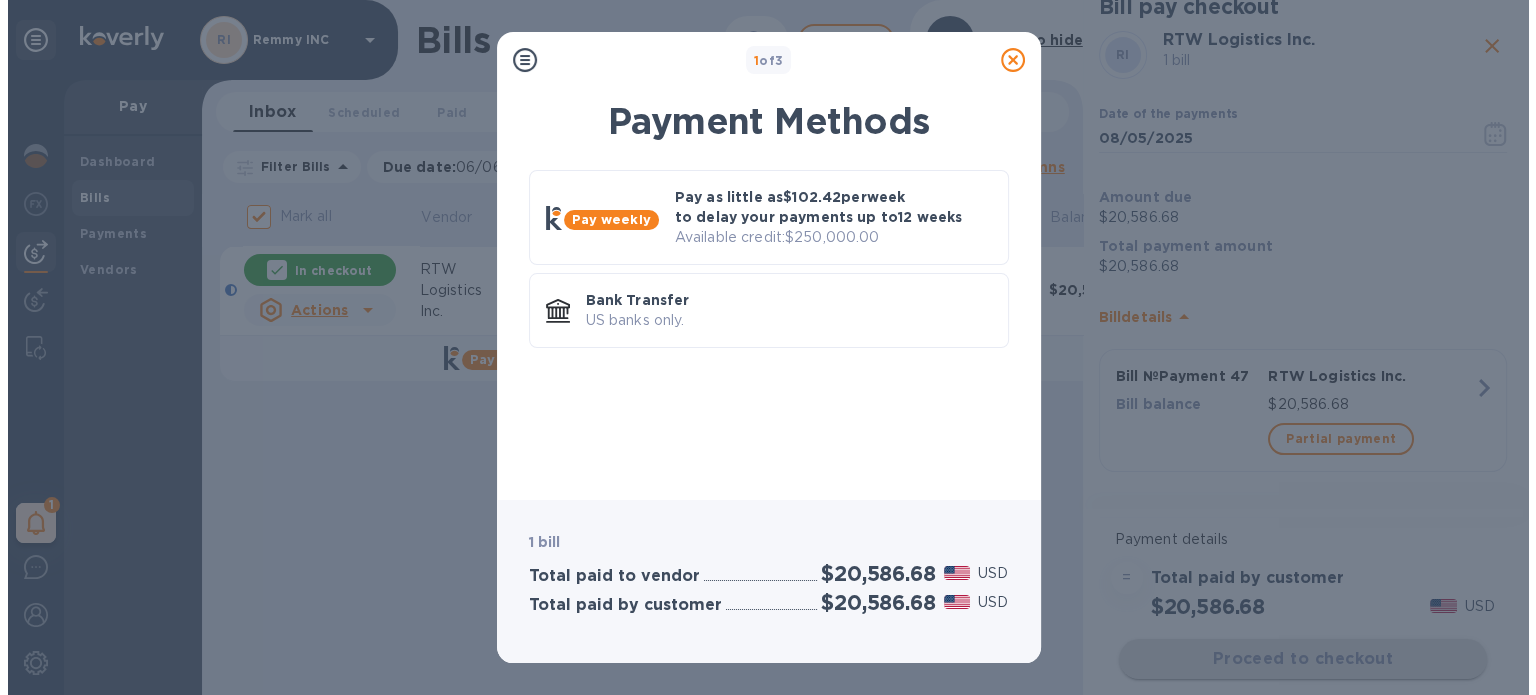 scroll, scrollTop: 0, scrollLeft: 0, axis: both 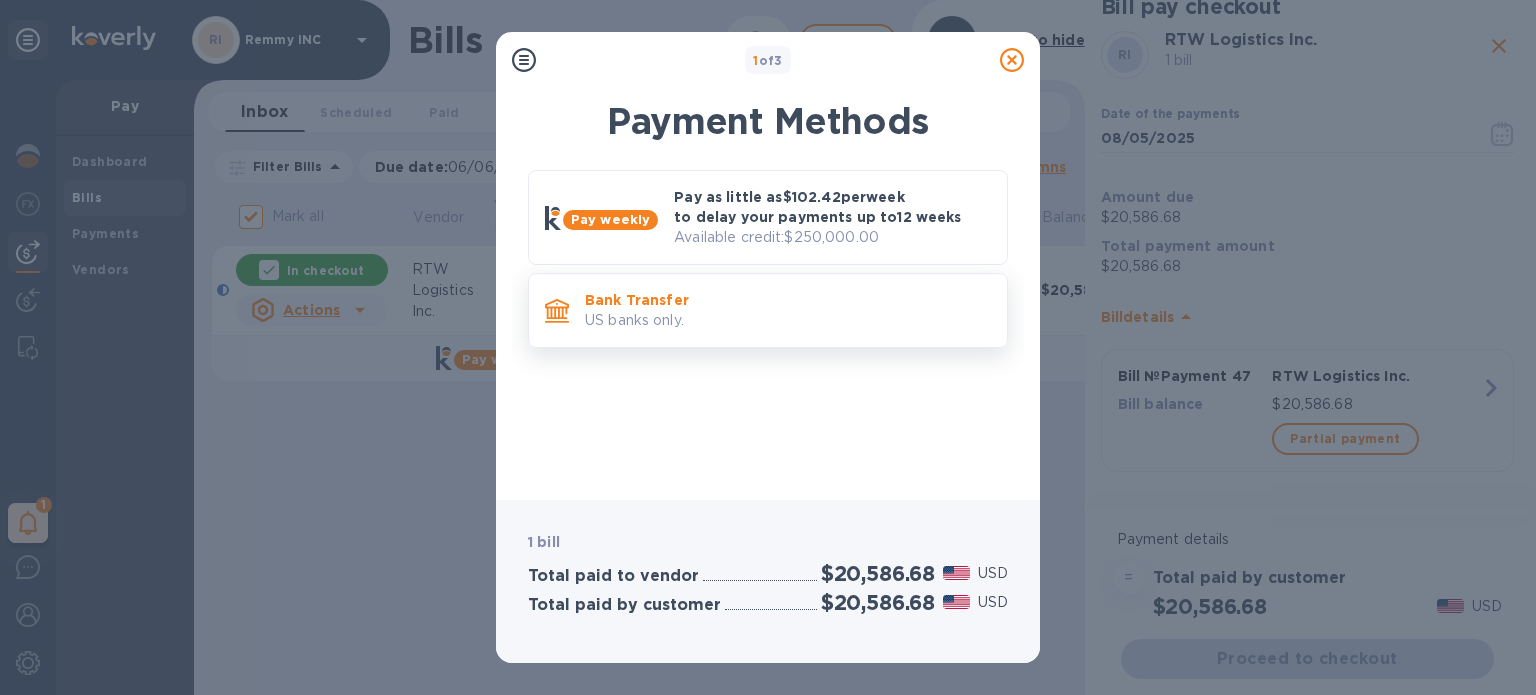 click on "Bank Transfer" at bounding box center (788, 300) 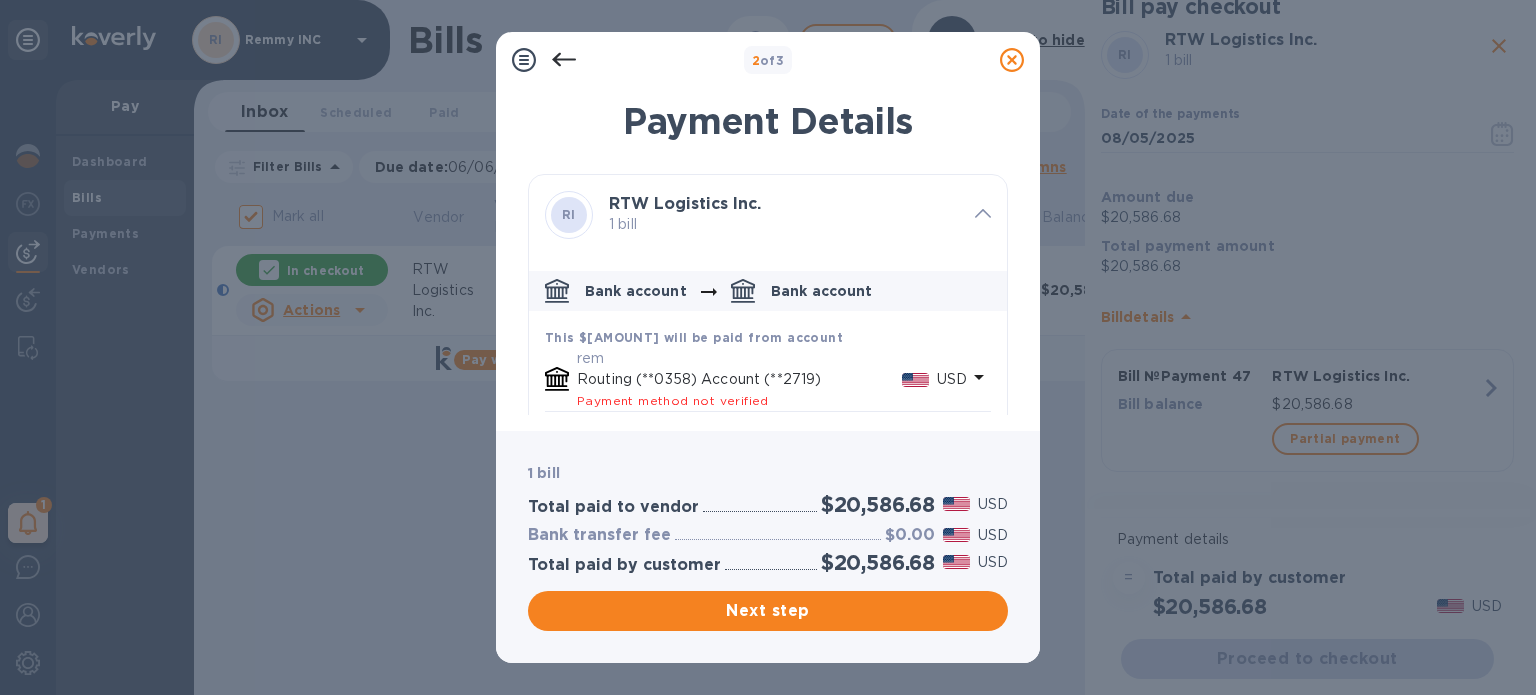 scroll, scrollTop: 100, scrollLeft: 0, axis: vertical 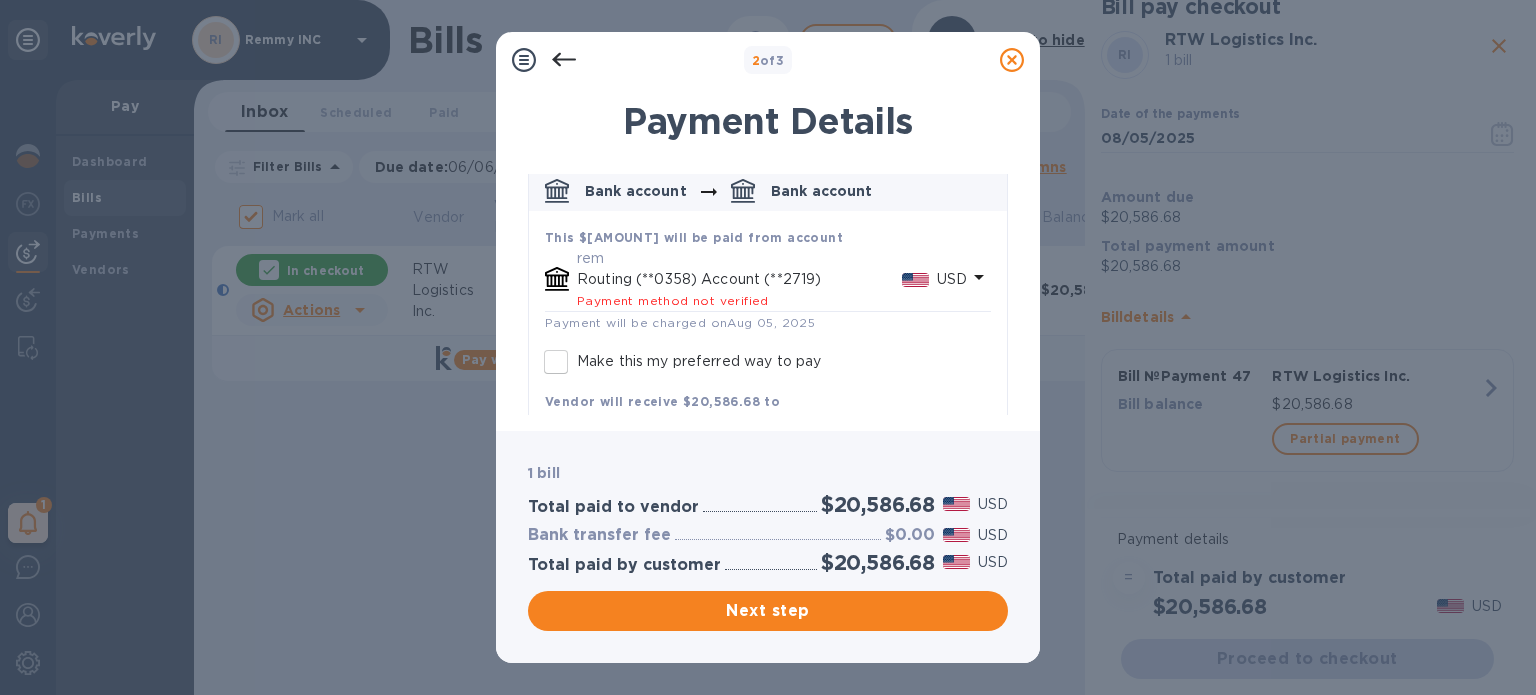 click on "Routing (**0358) Account (**2719)" at bounding box center [739, 279] 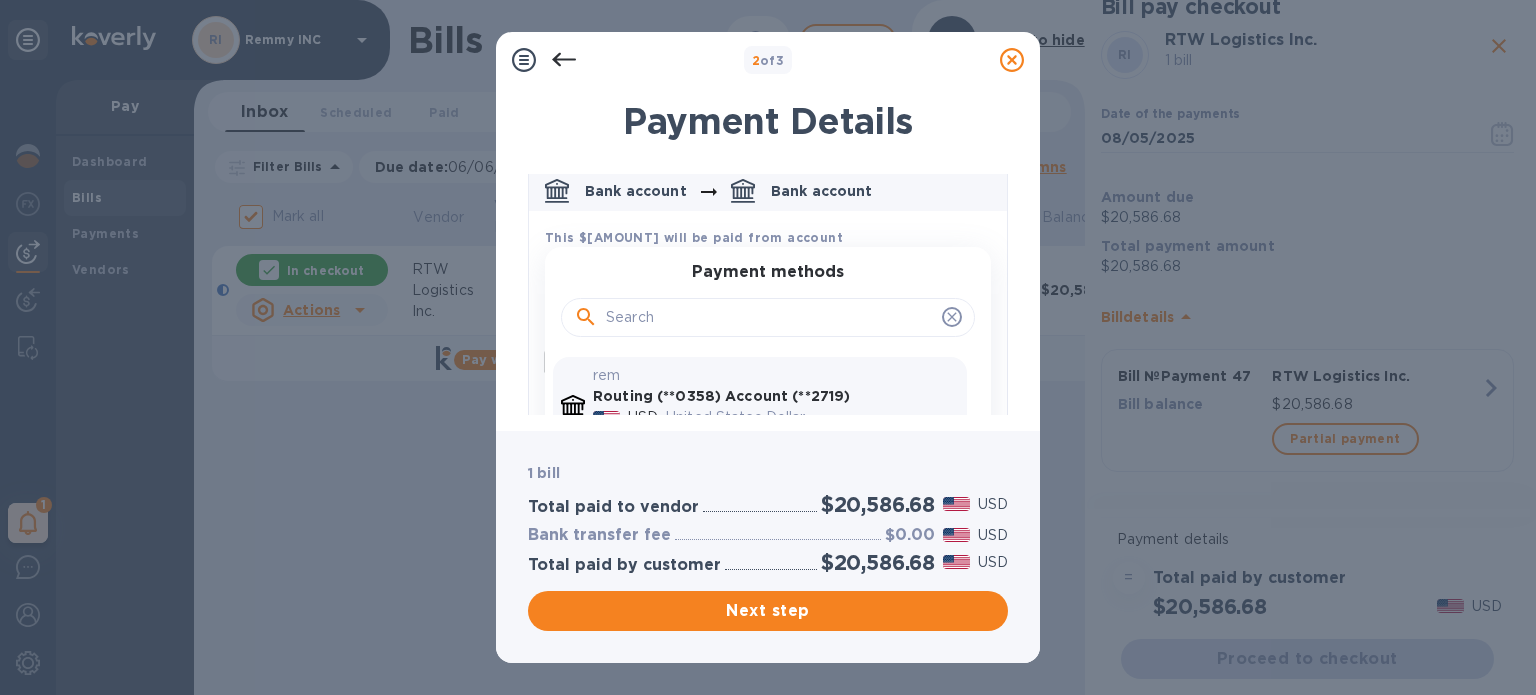 scroll, scrollTop: 197, scrollLeft: 0, axis: vertical 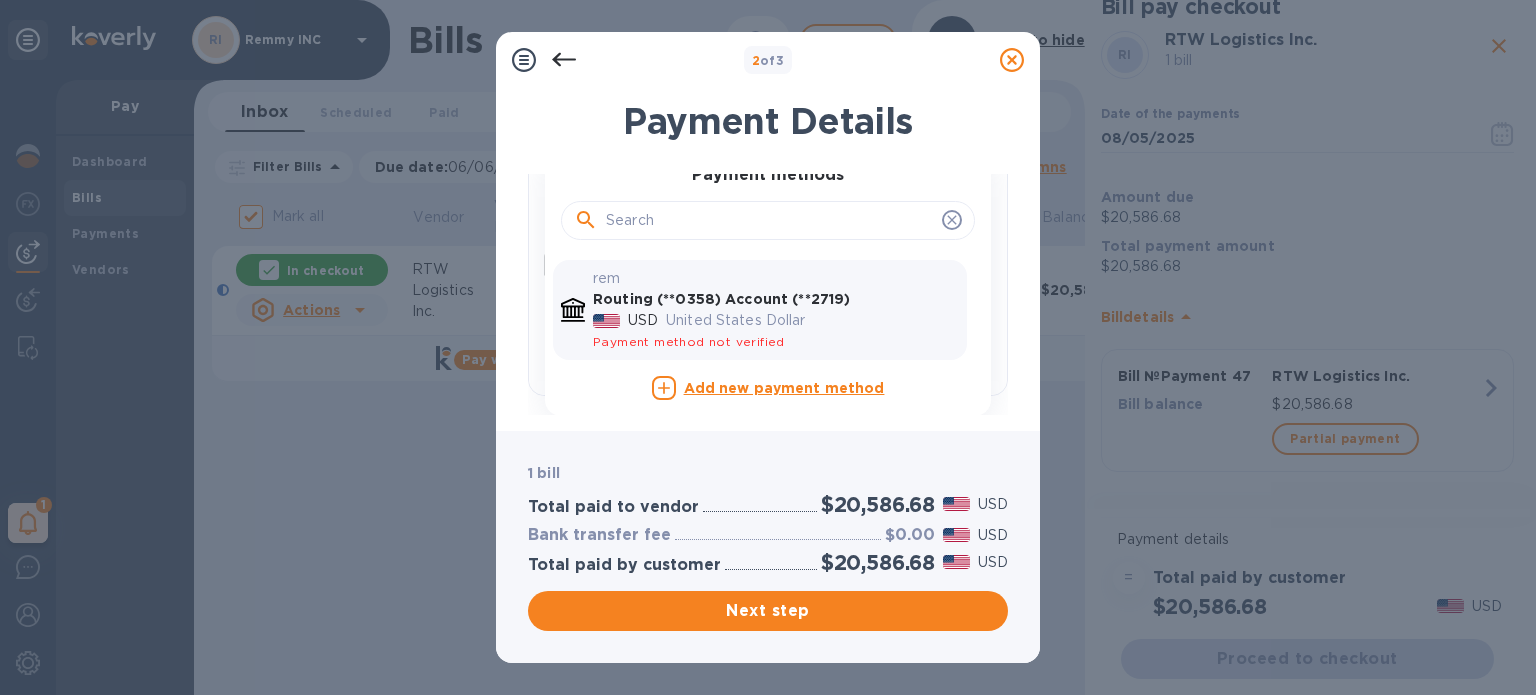 click 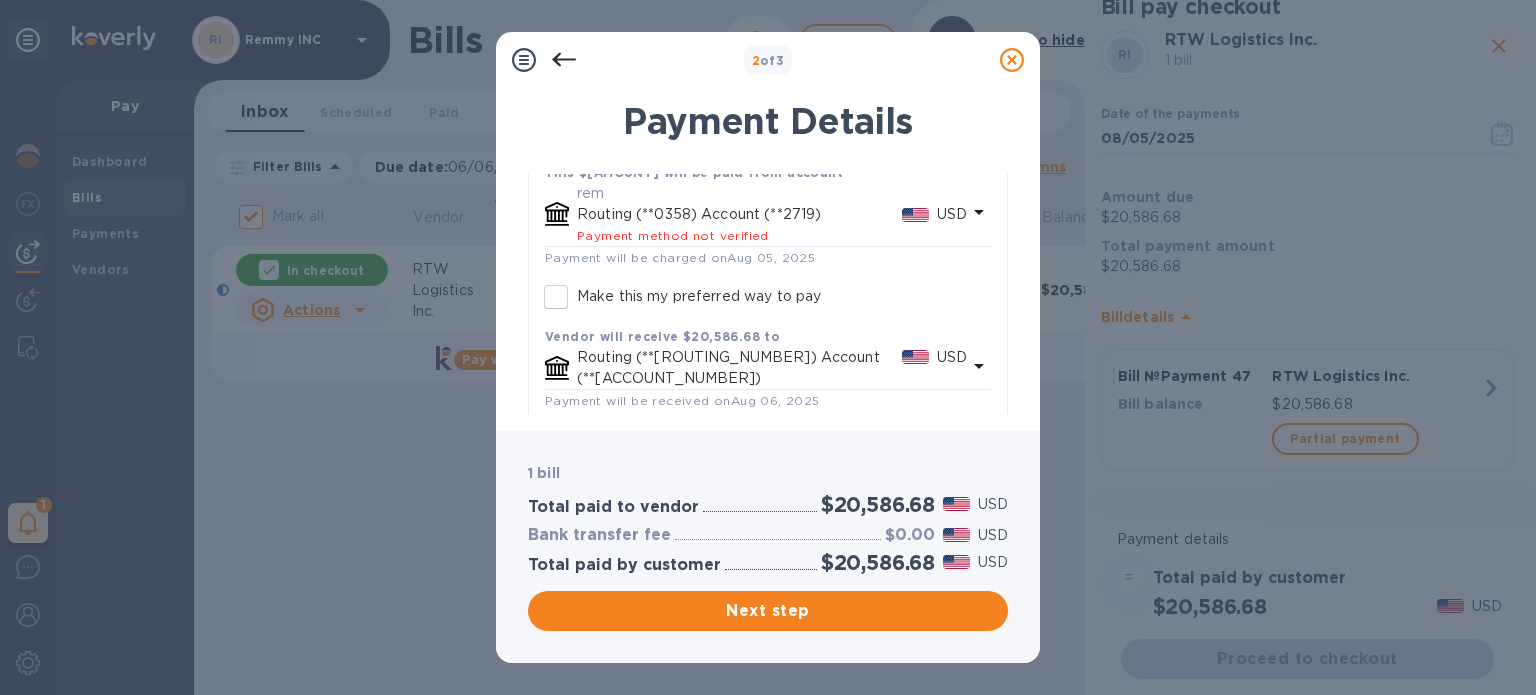 click 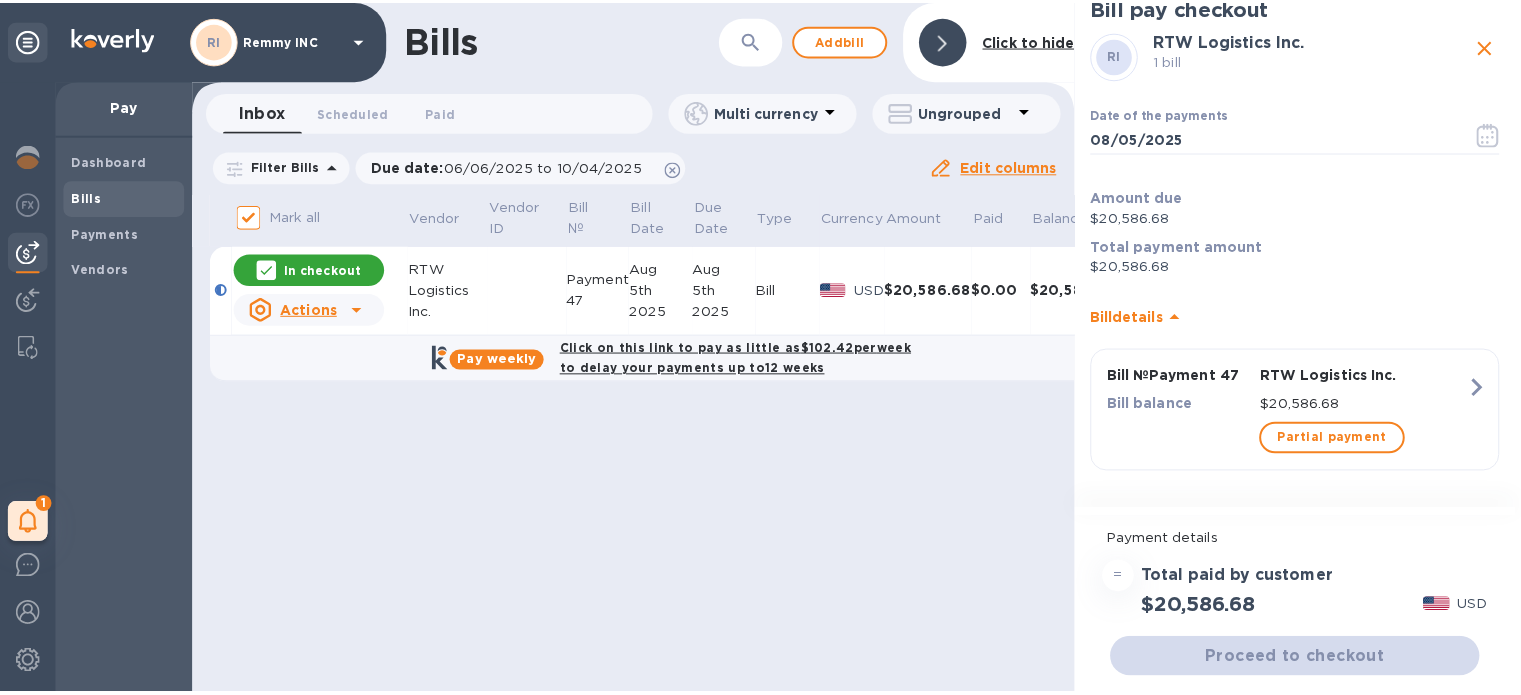 scroll, scrollTop: 130, scrollLeft: 0, axis: vertical 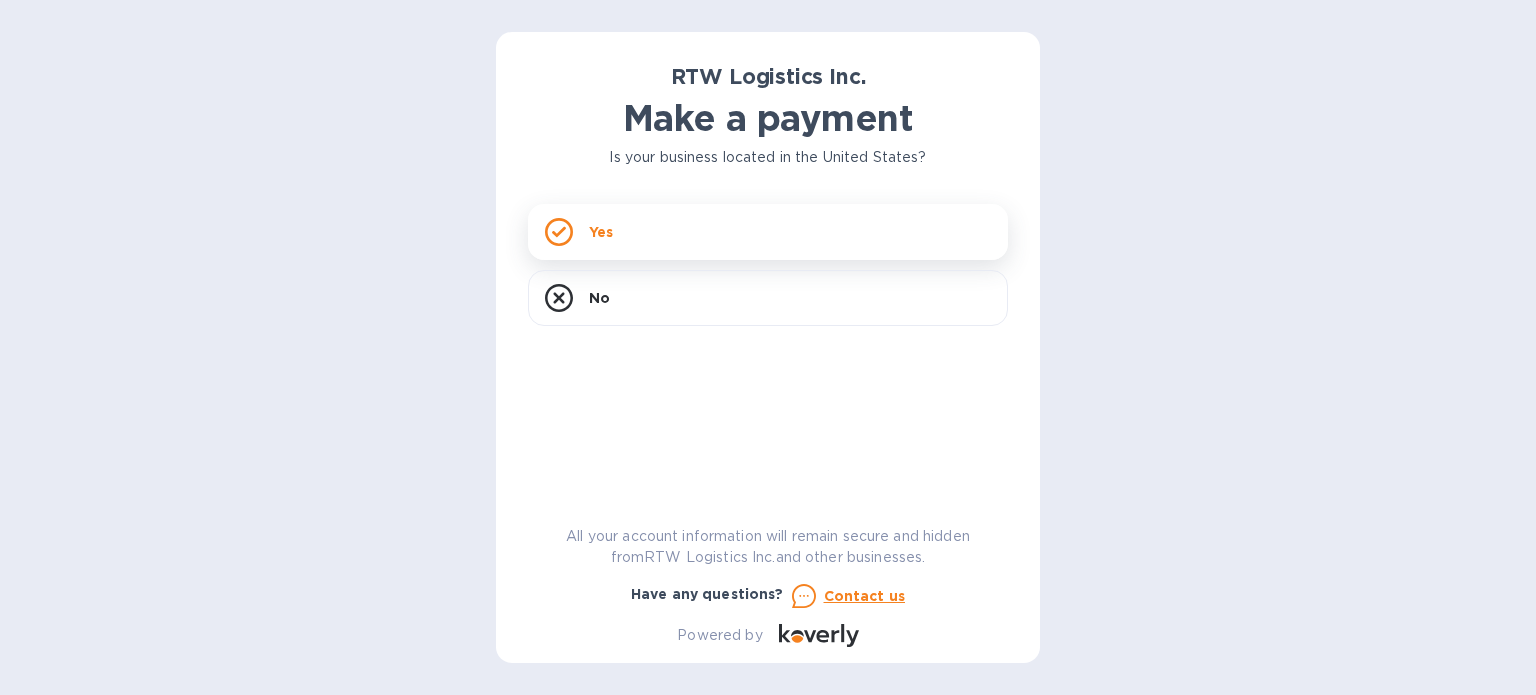click on "Yes" at bounding box center [768, 232] 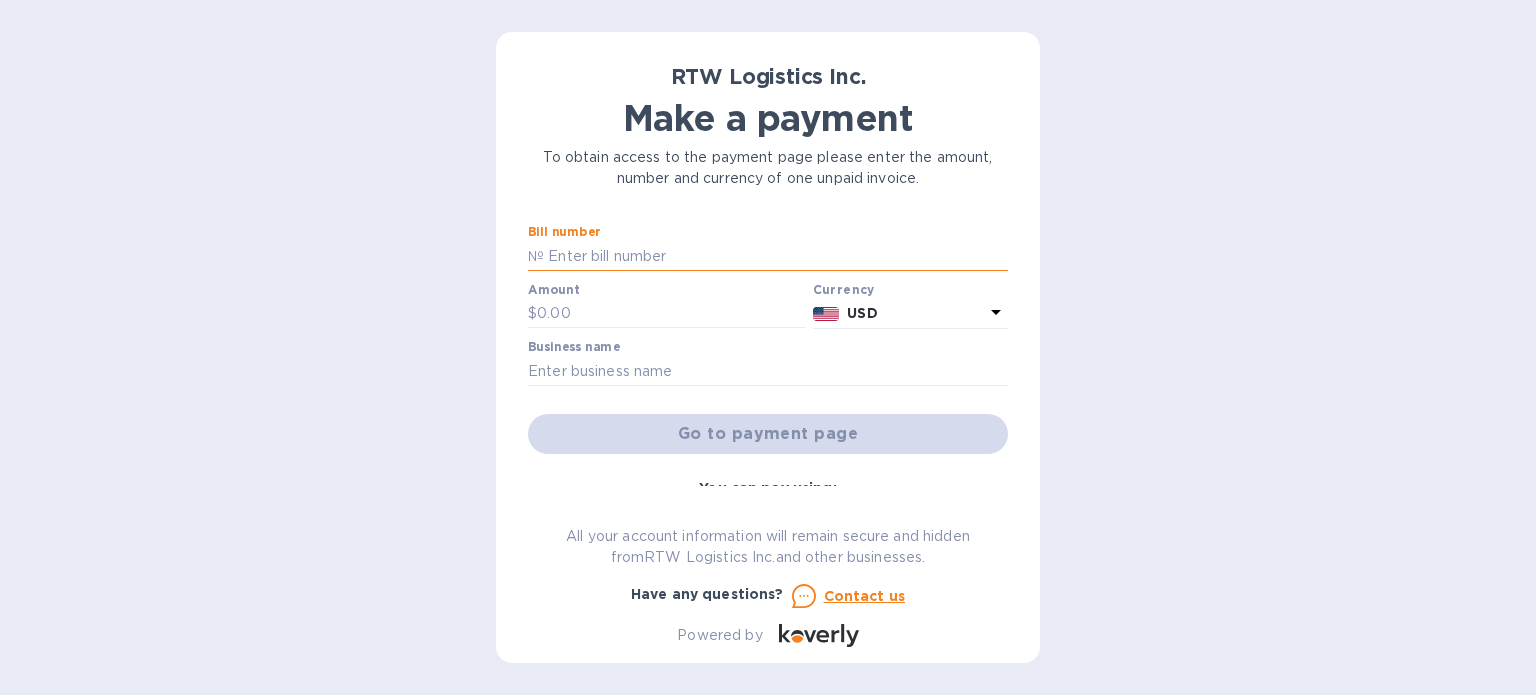 click at bounding box center (776, 256) 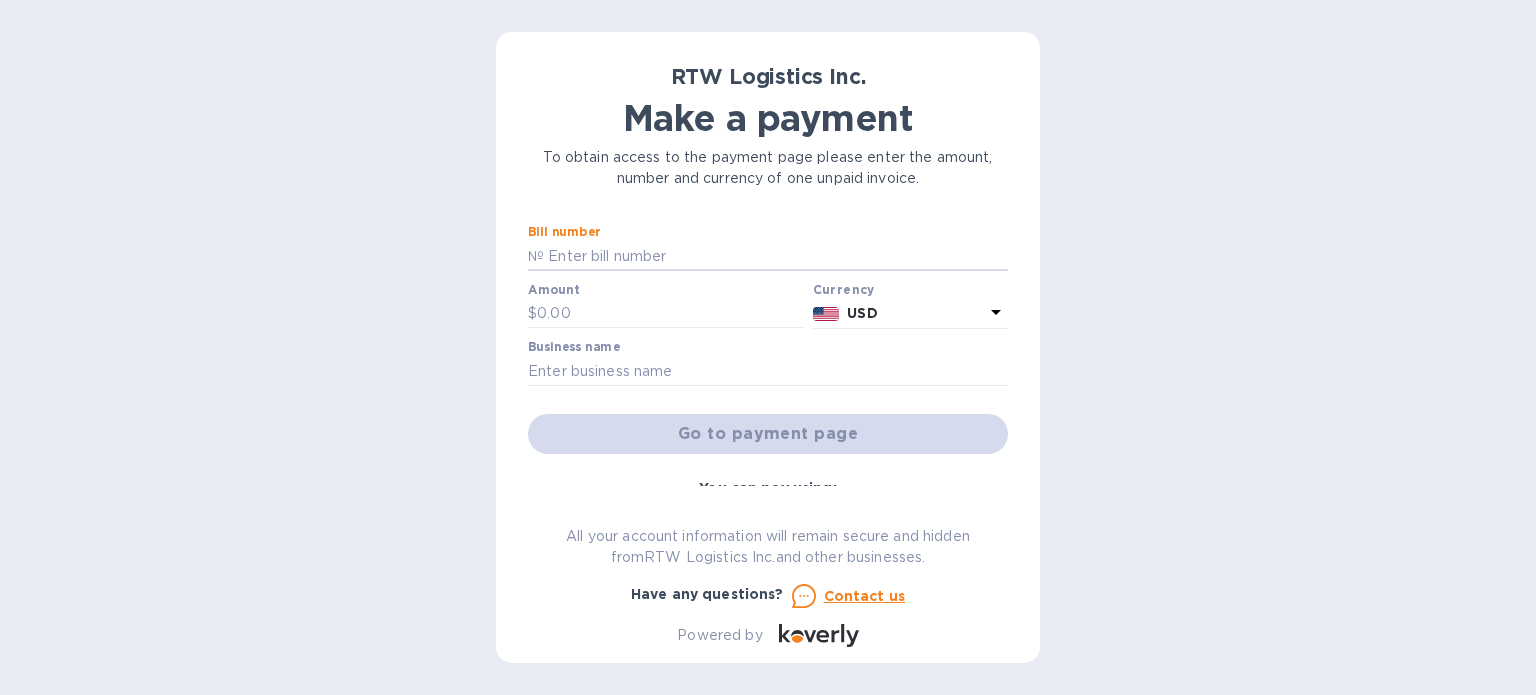 type on "TBA" 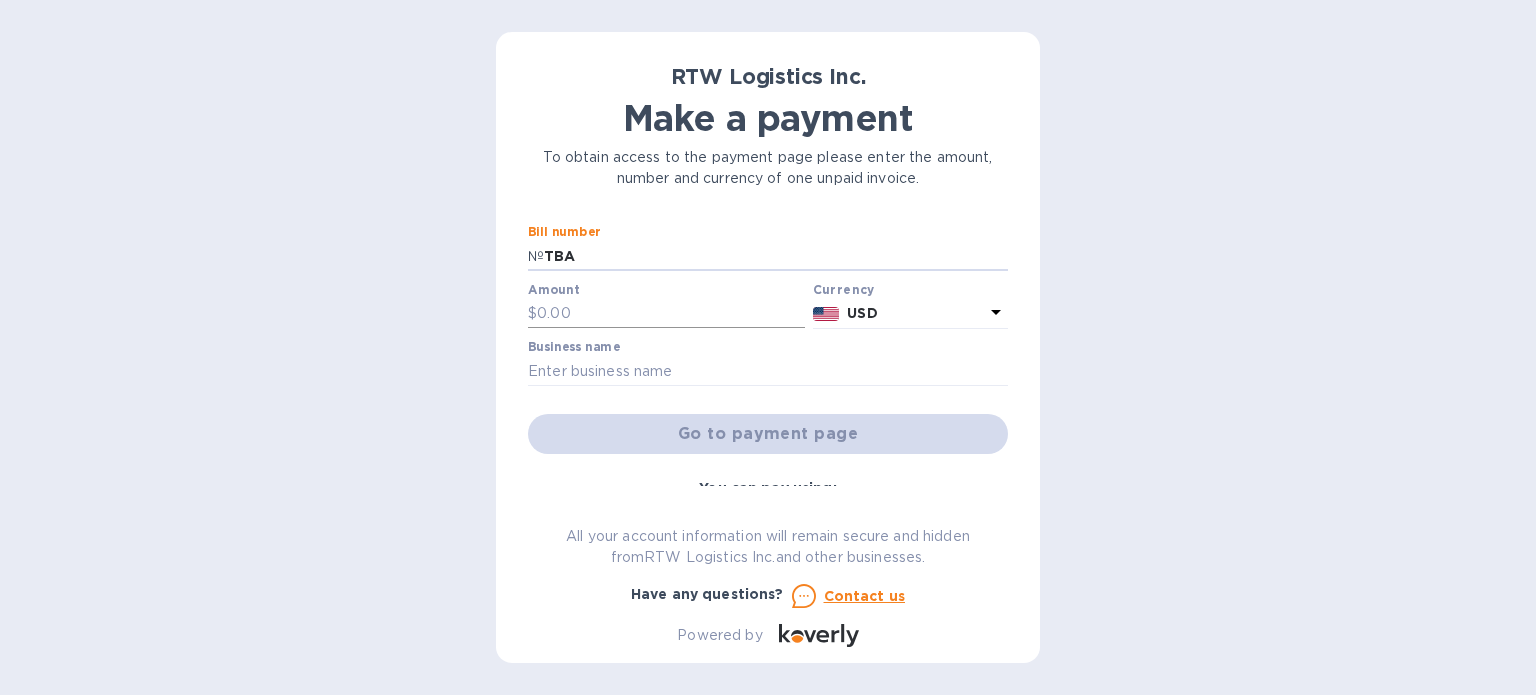 click at bounding box center (671, 314) 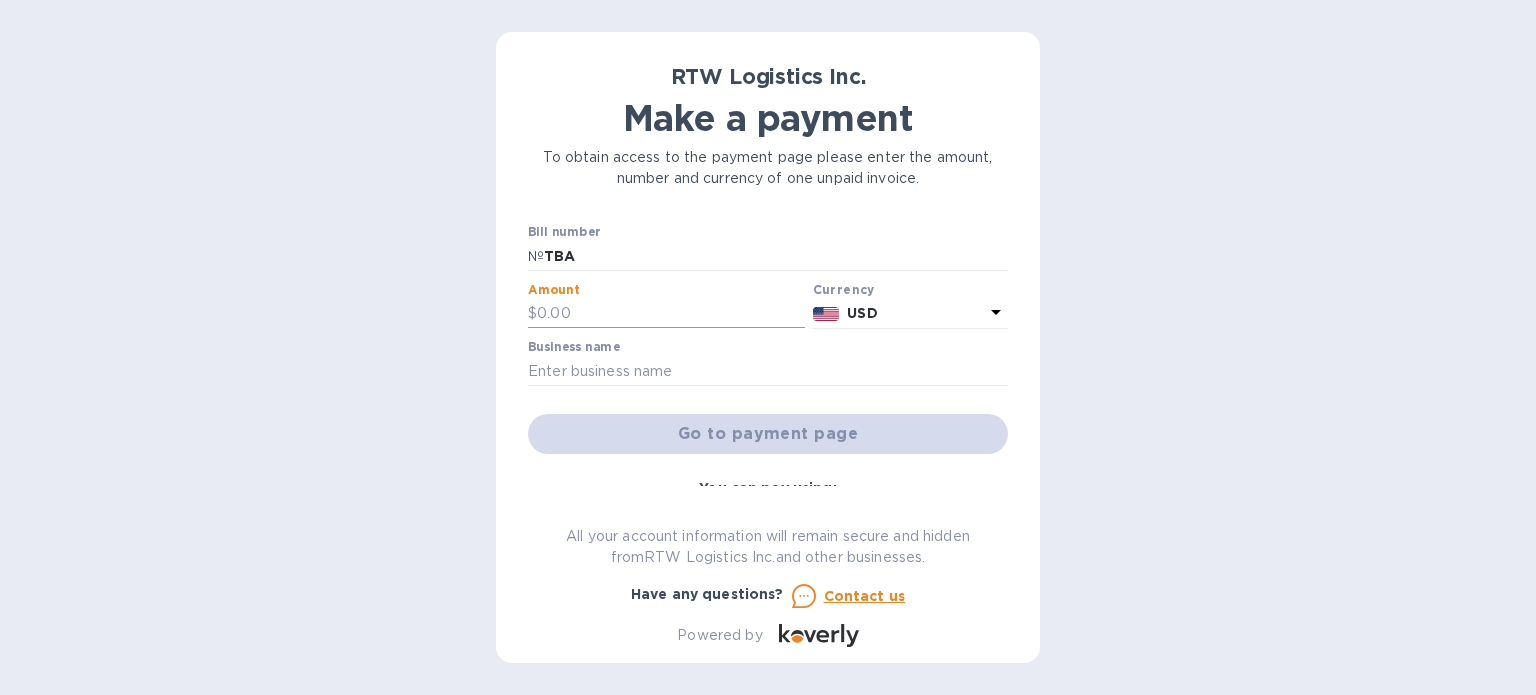 paste on "325,202,382,722" 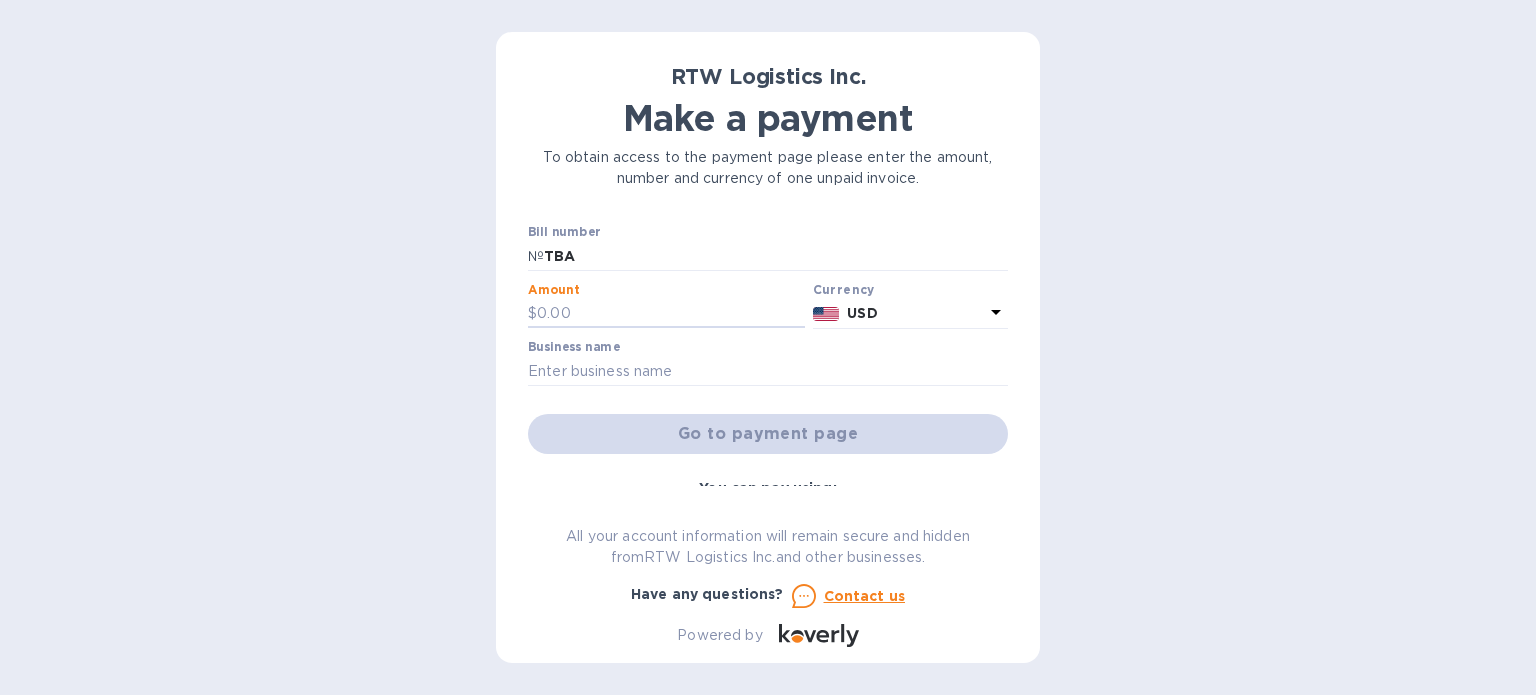 paste on "20,586.68" 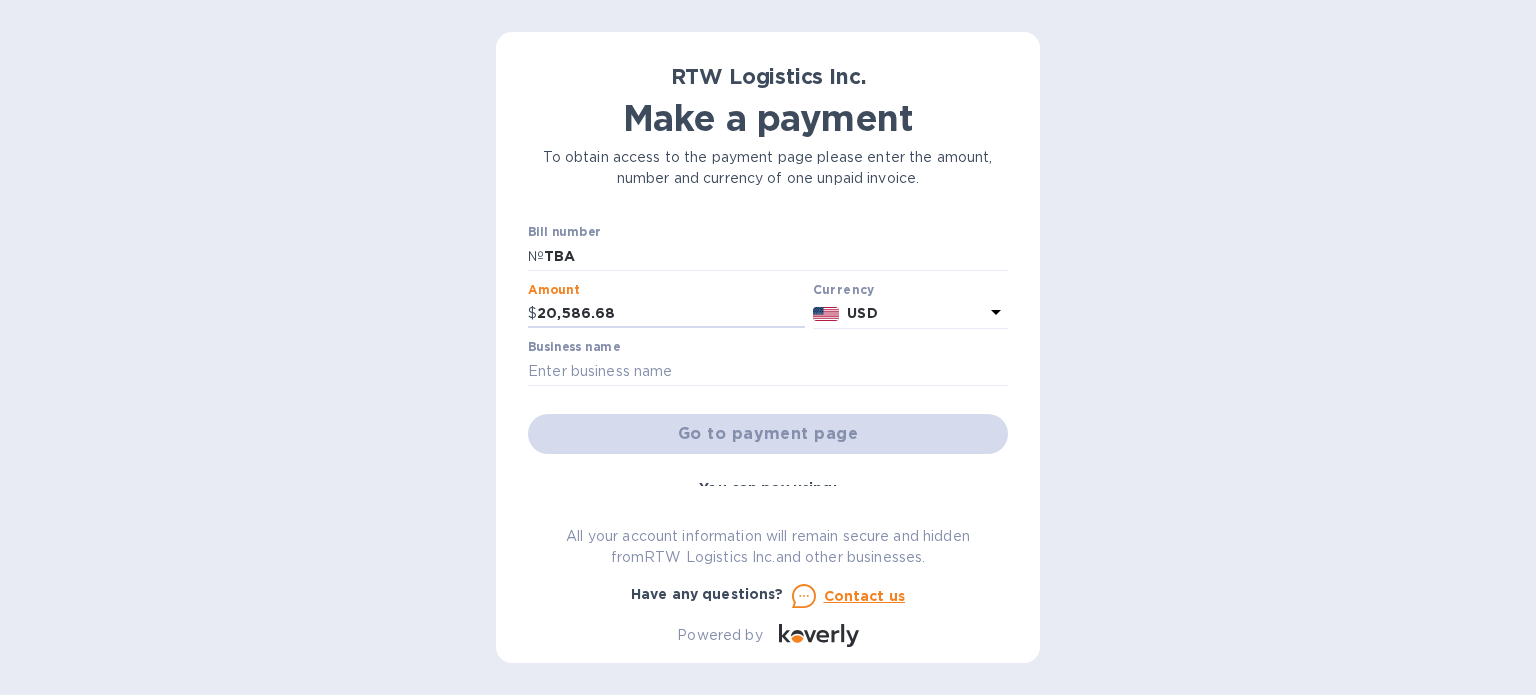 type on "20,586.68" 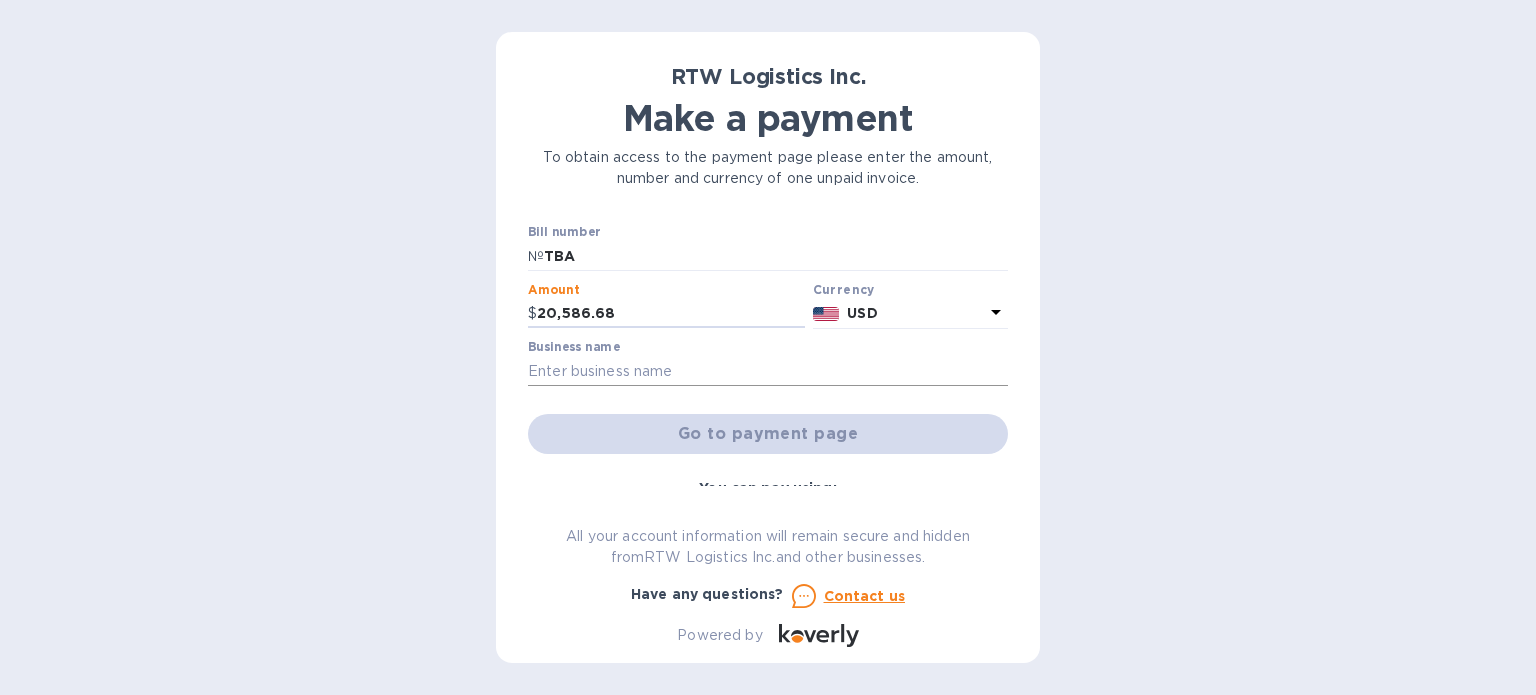 click at bounding box center (768, 371) 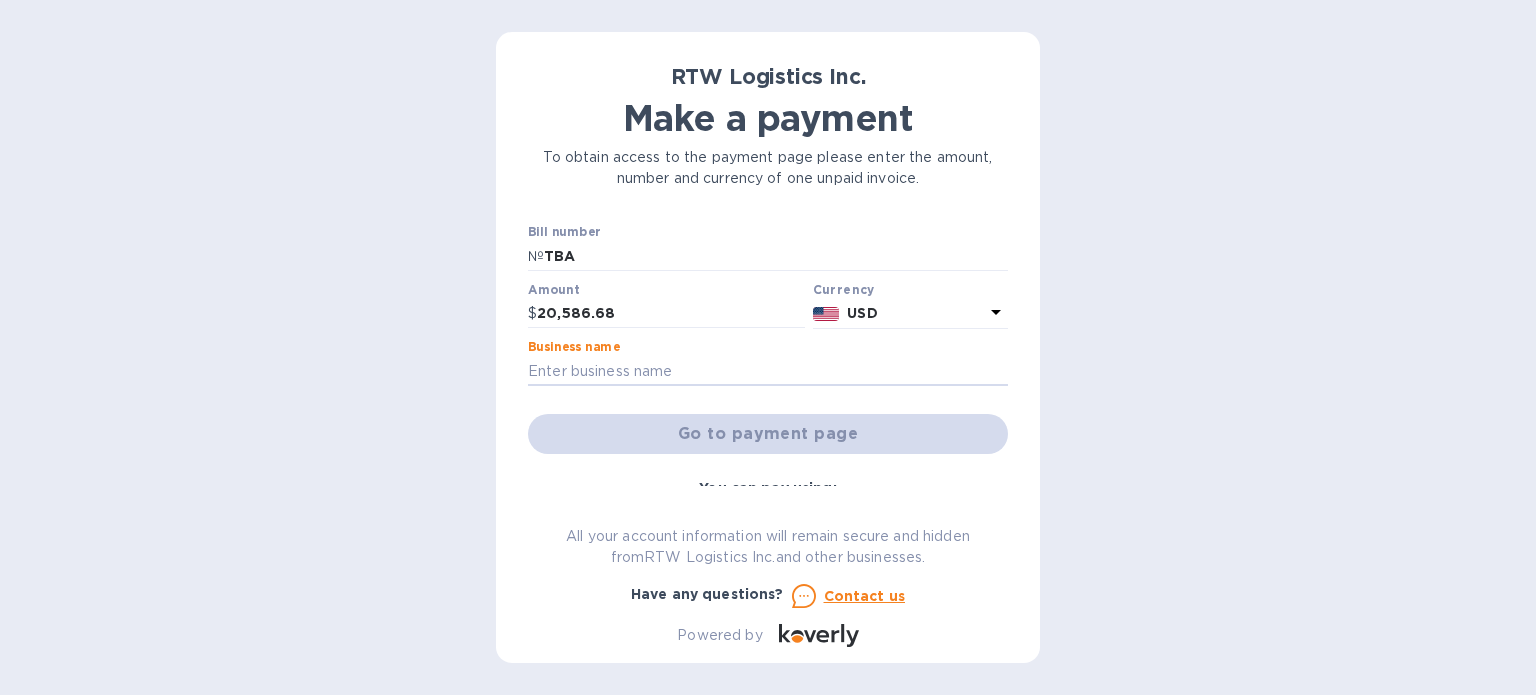 type on "Remmy INC" 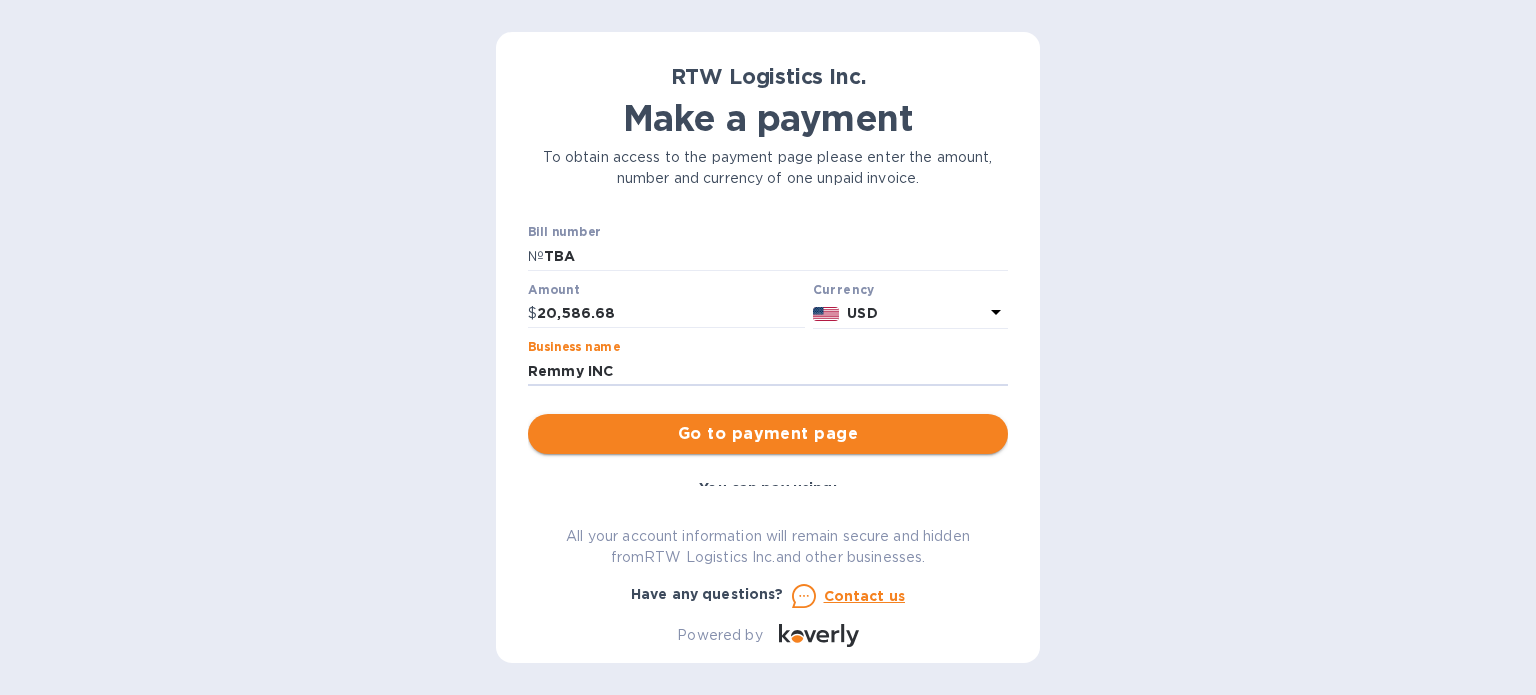 click on "Go to payment page" at bounding box center (768, 434) 